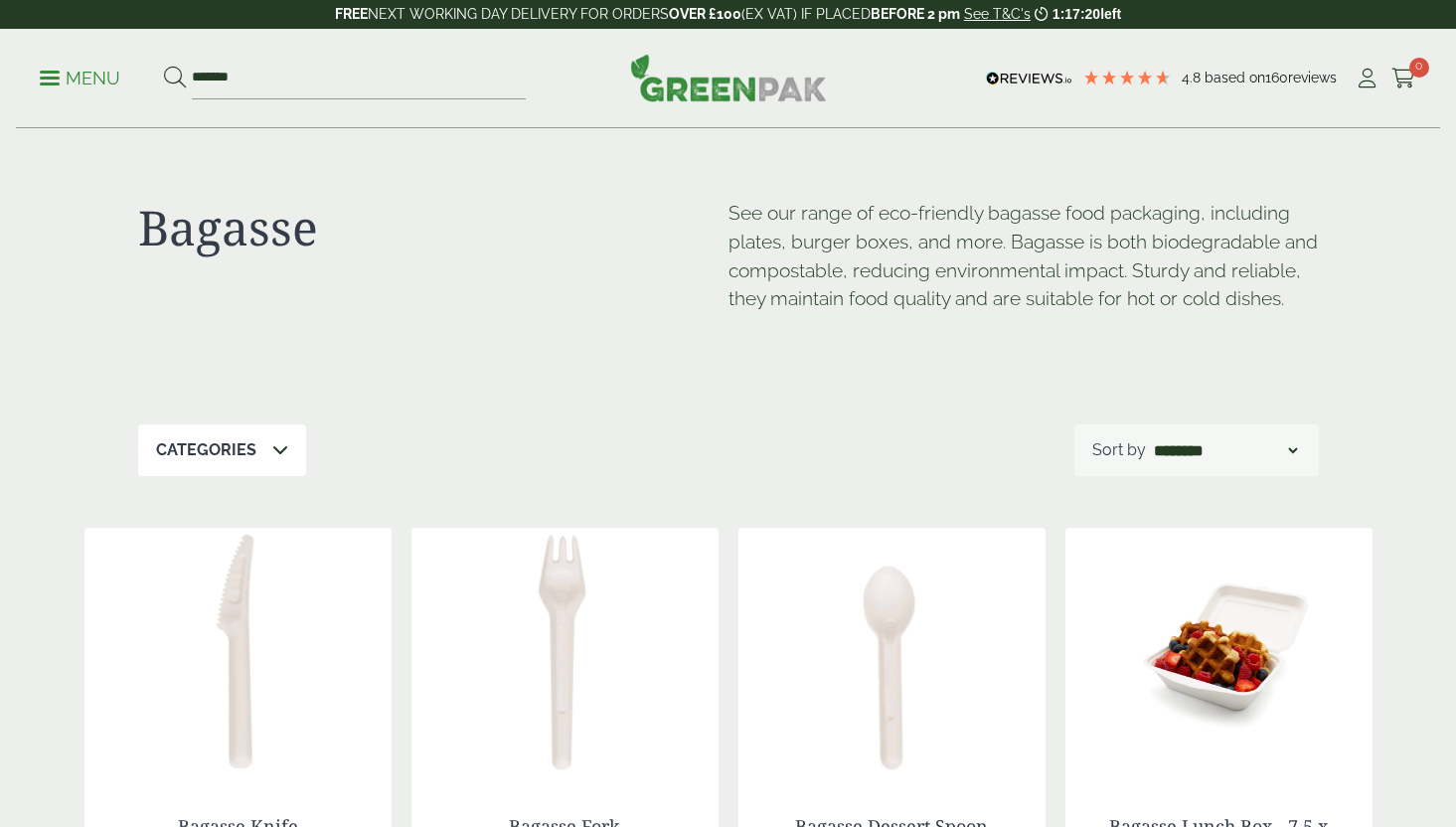 scroll, scrollTop: 413, scrollLeft: 0, axis: vertical 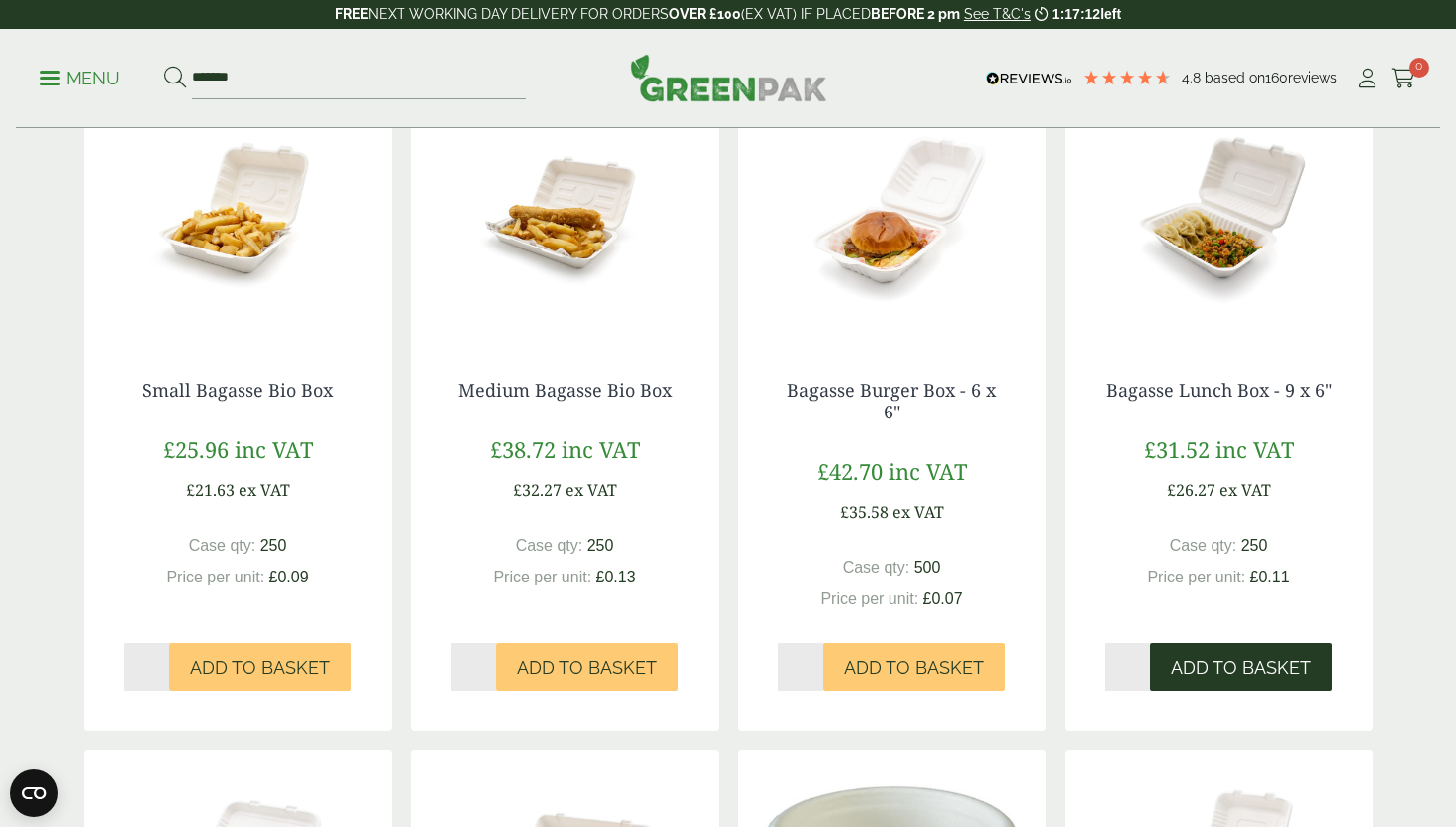 click on "Add to Basket" at bounding box center (1240, 668) 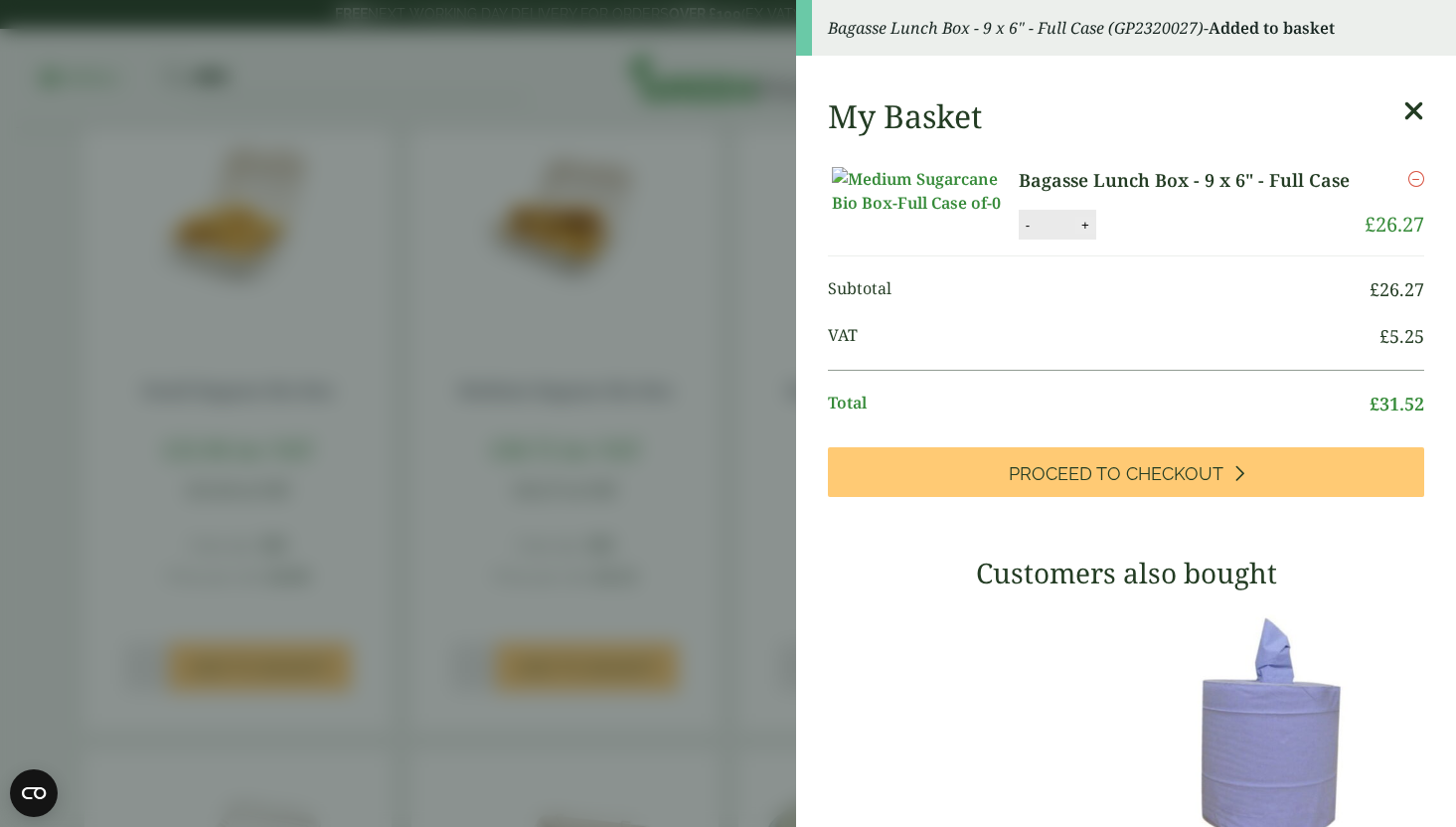 click on "+" at bounding box center (1085, 225) 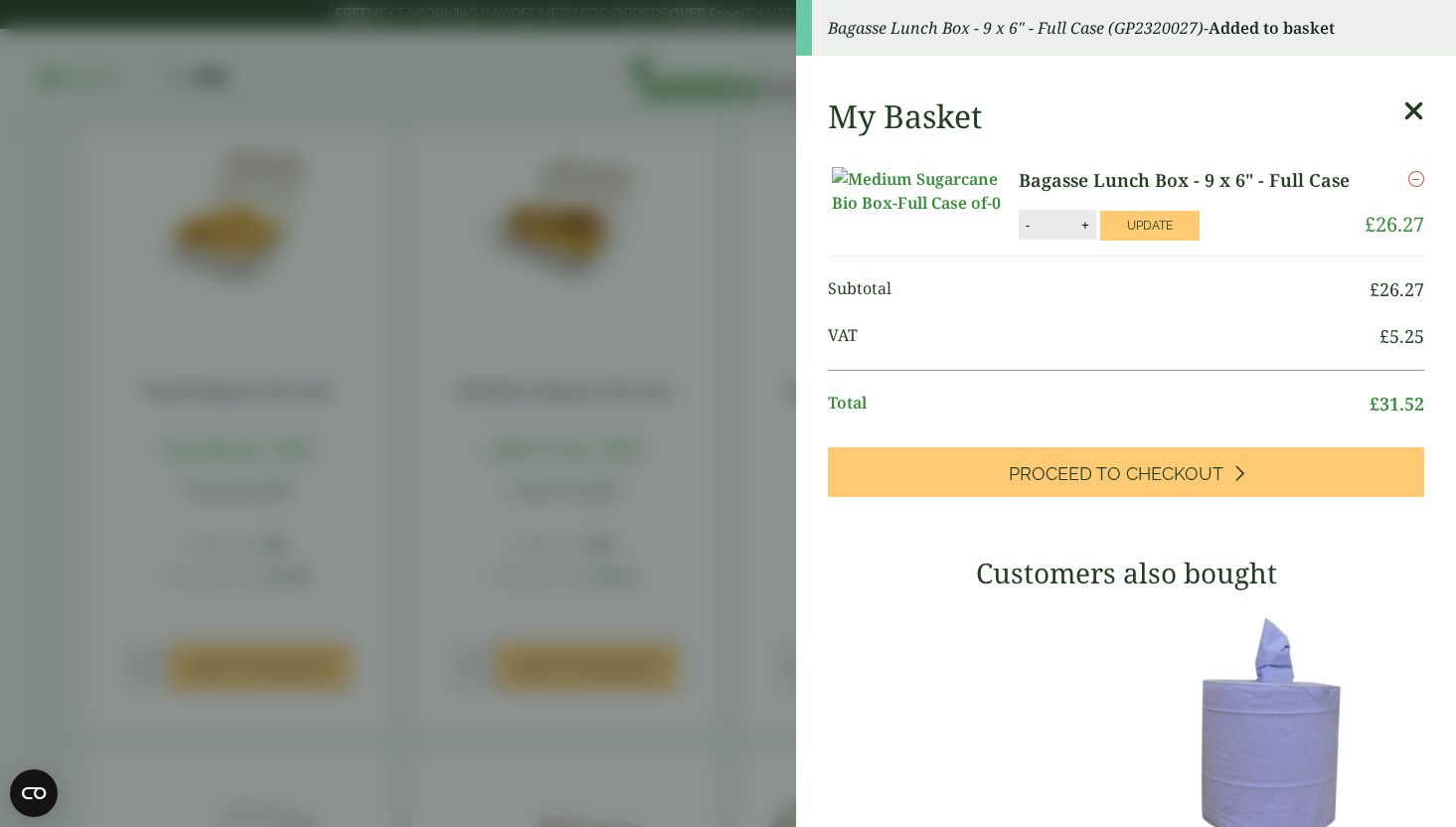 click at bounding box center (1413, 111) 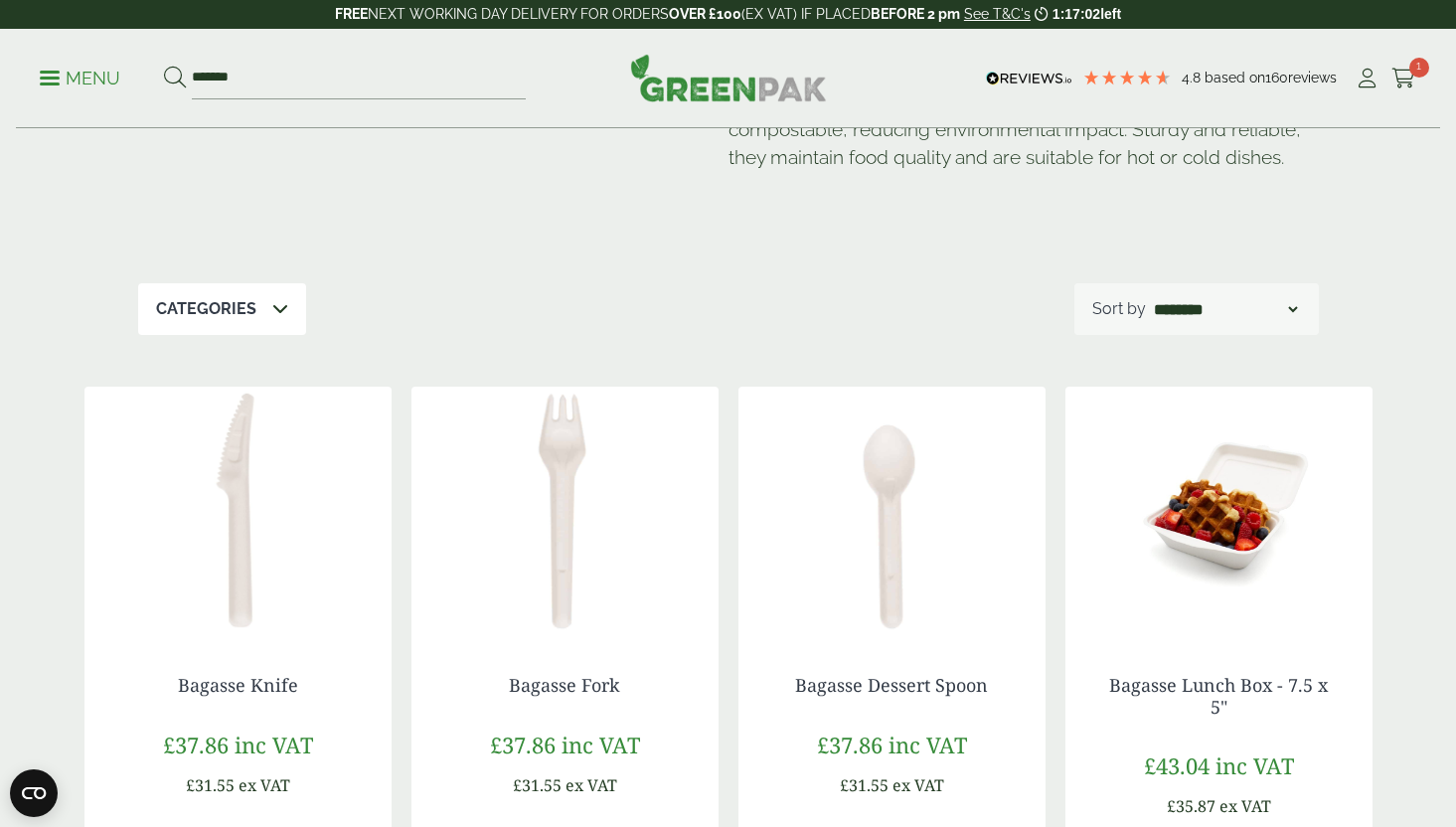 scroll, scrollTop: 0, scrollLeft: 0, axis: both 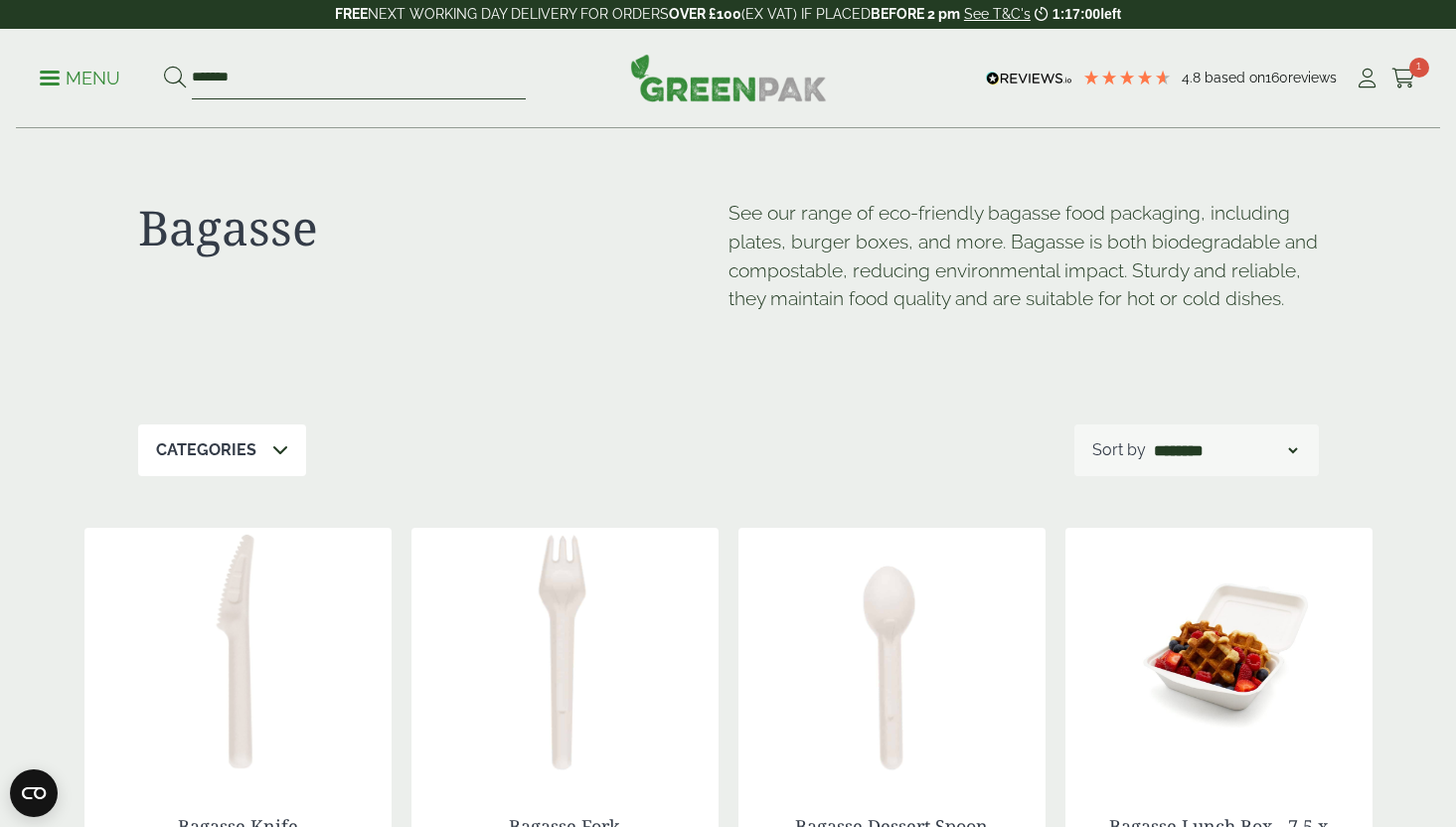 click on "*******" at bounding box center (359, 79) 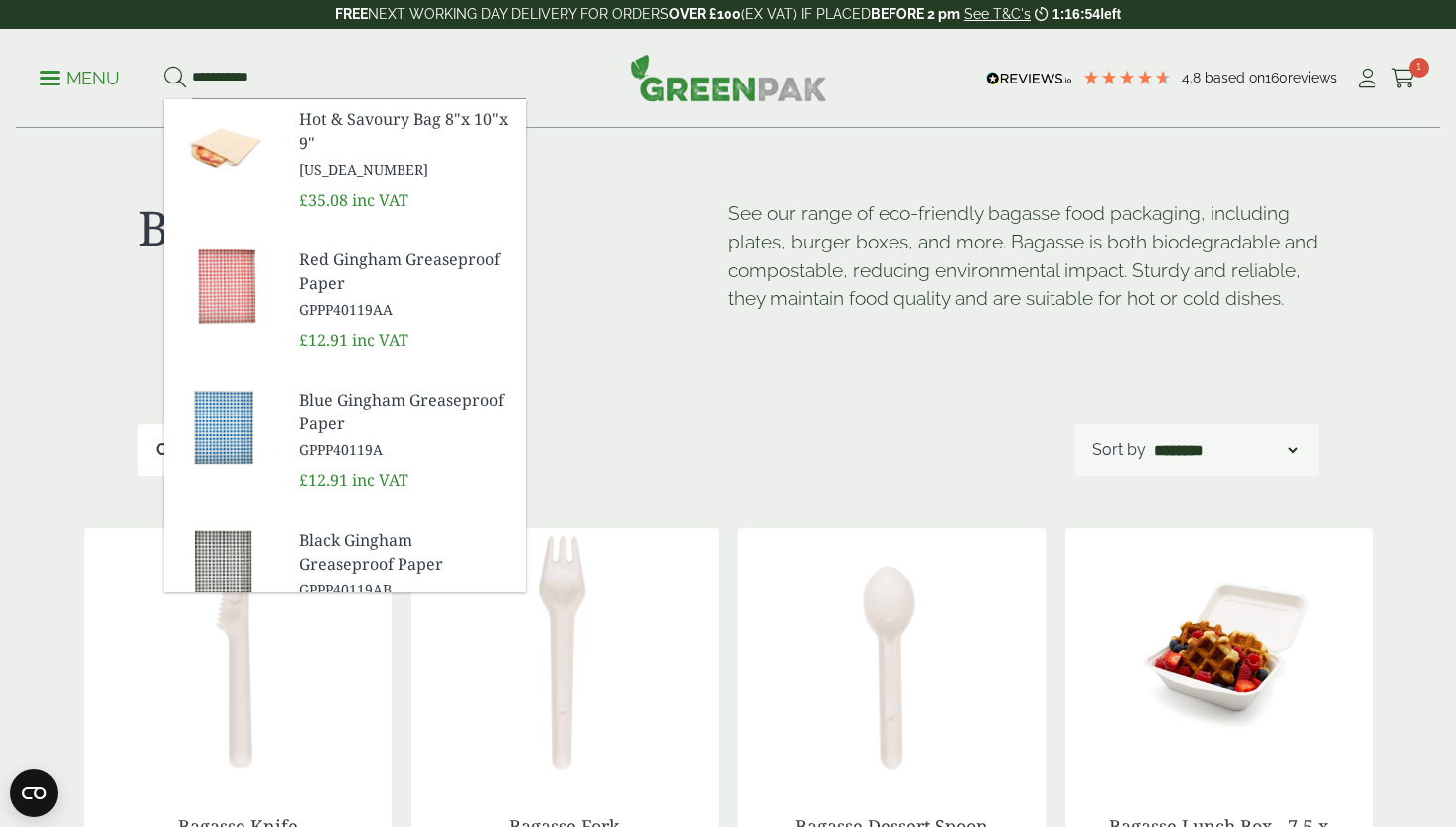 click on "Red Gingham Greaseproof Paper" at bounding box center [404, 271] 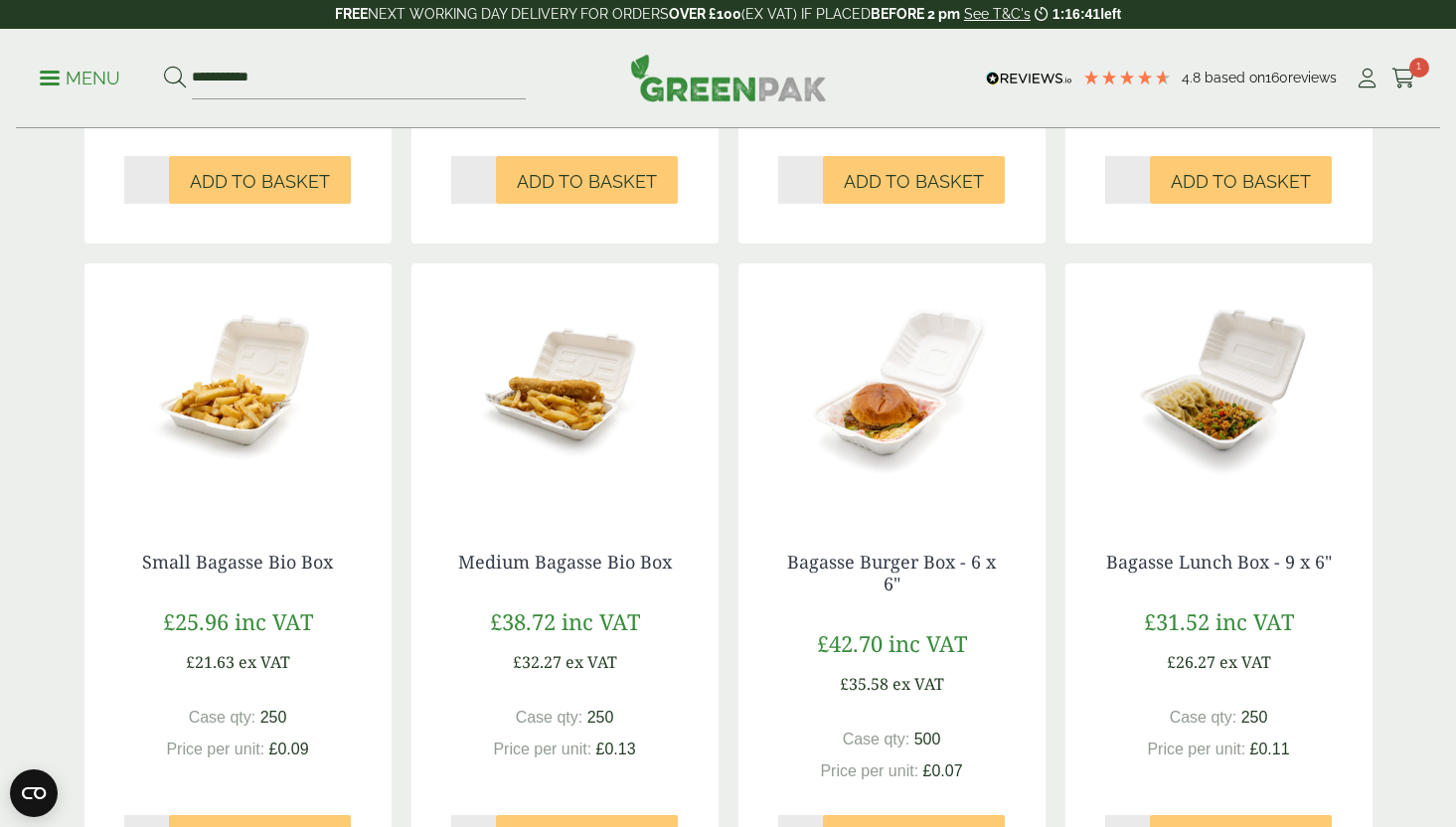 scroll, scrollTop: 0, scrollLeft: 0, axis: both 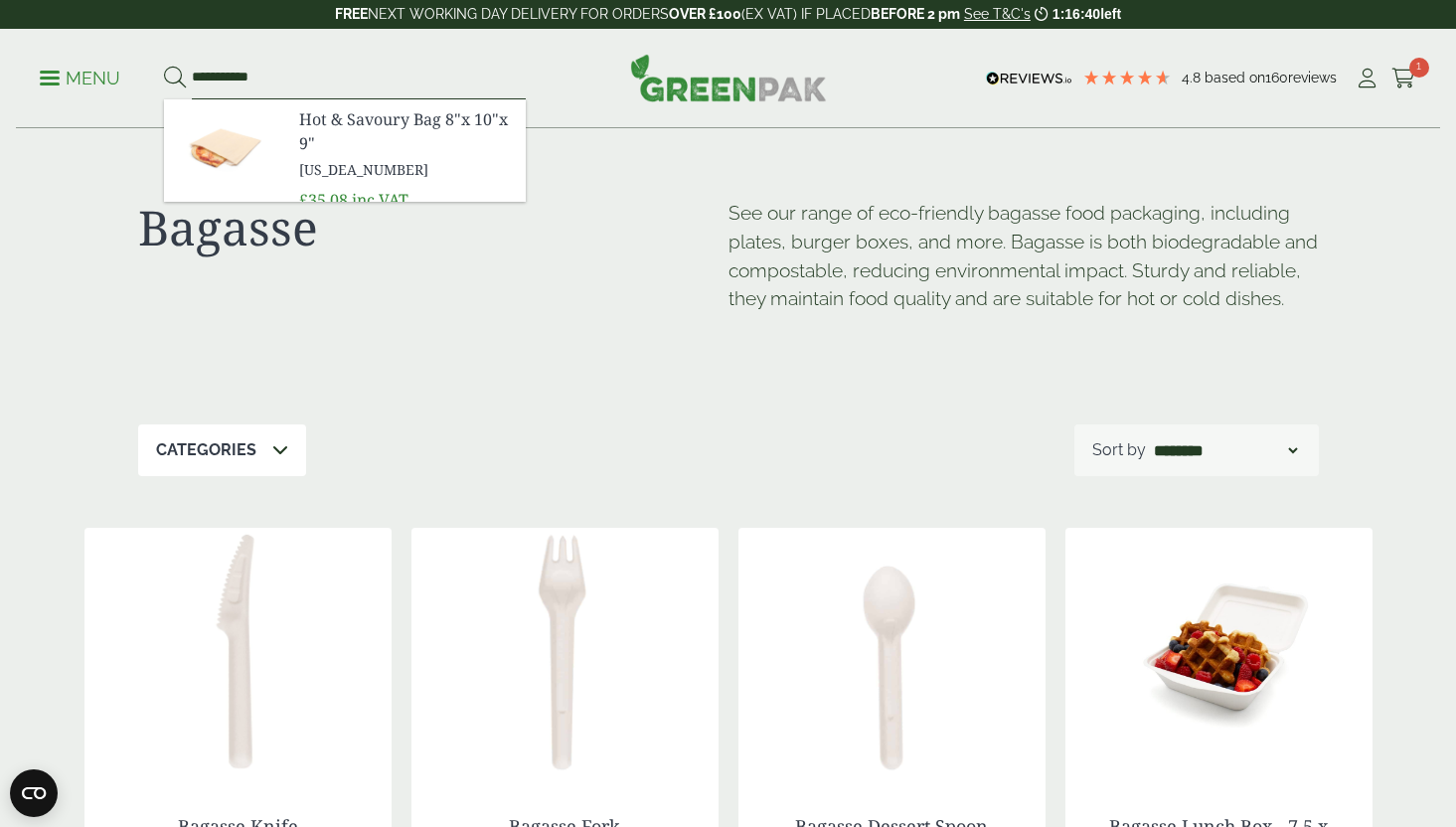 click on "**********" at bounding box center (359, 79) 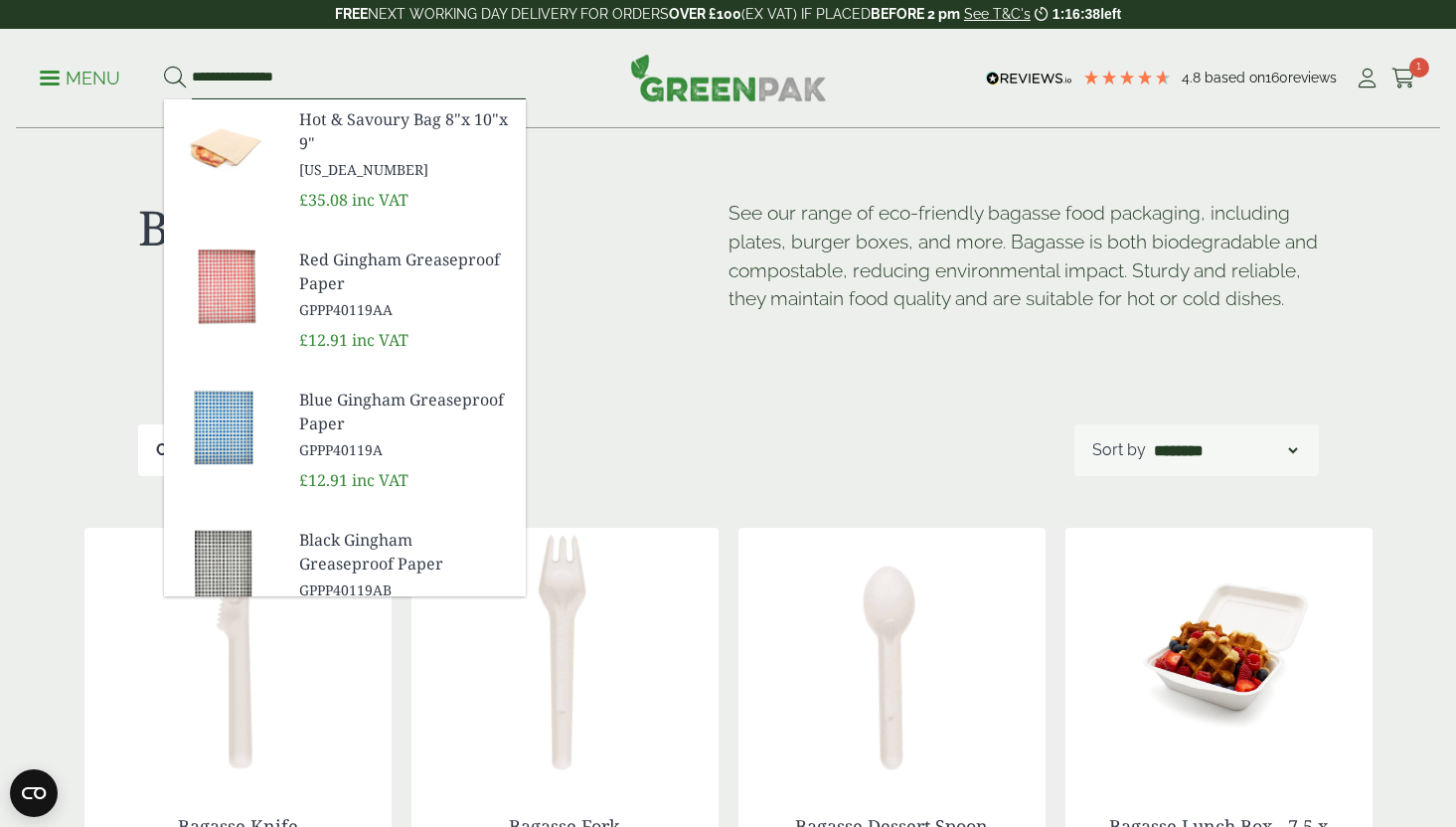 type on "**********" 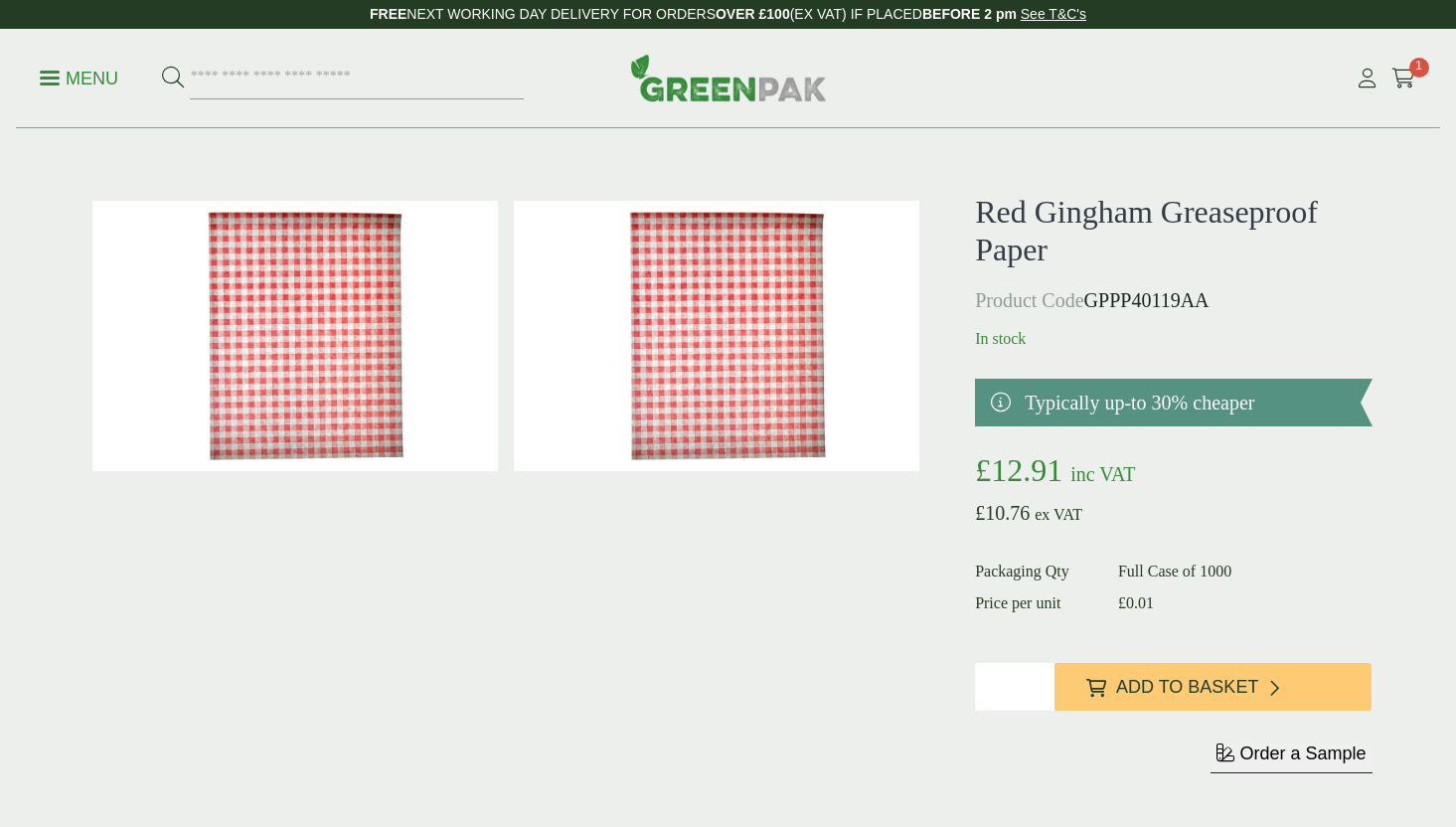 scroll, scrollTop: 0, scrollLeft: 0, axis: both 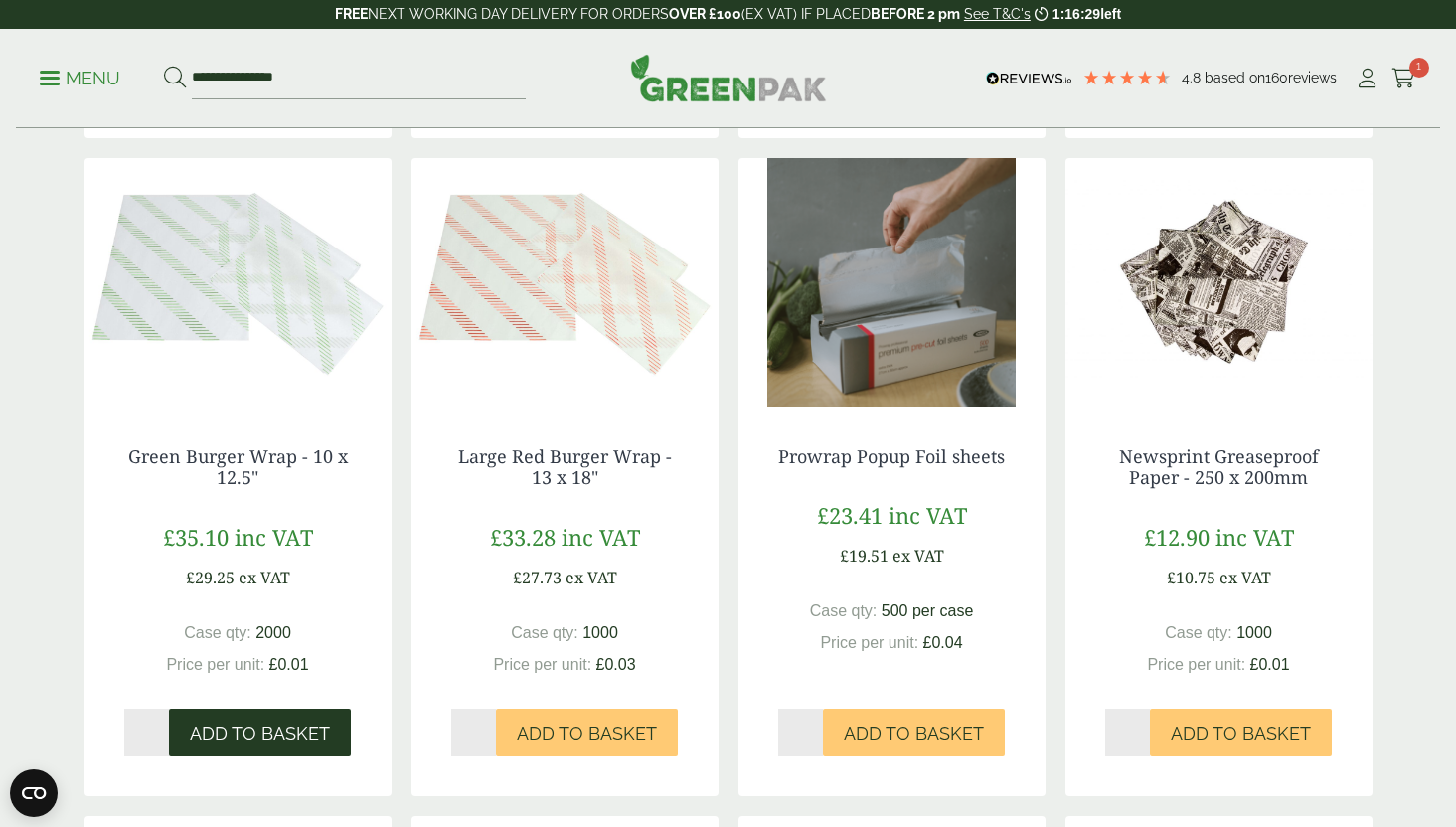 click on "Add to Basket" at bounding box center (259, 734) 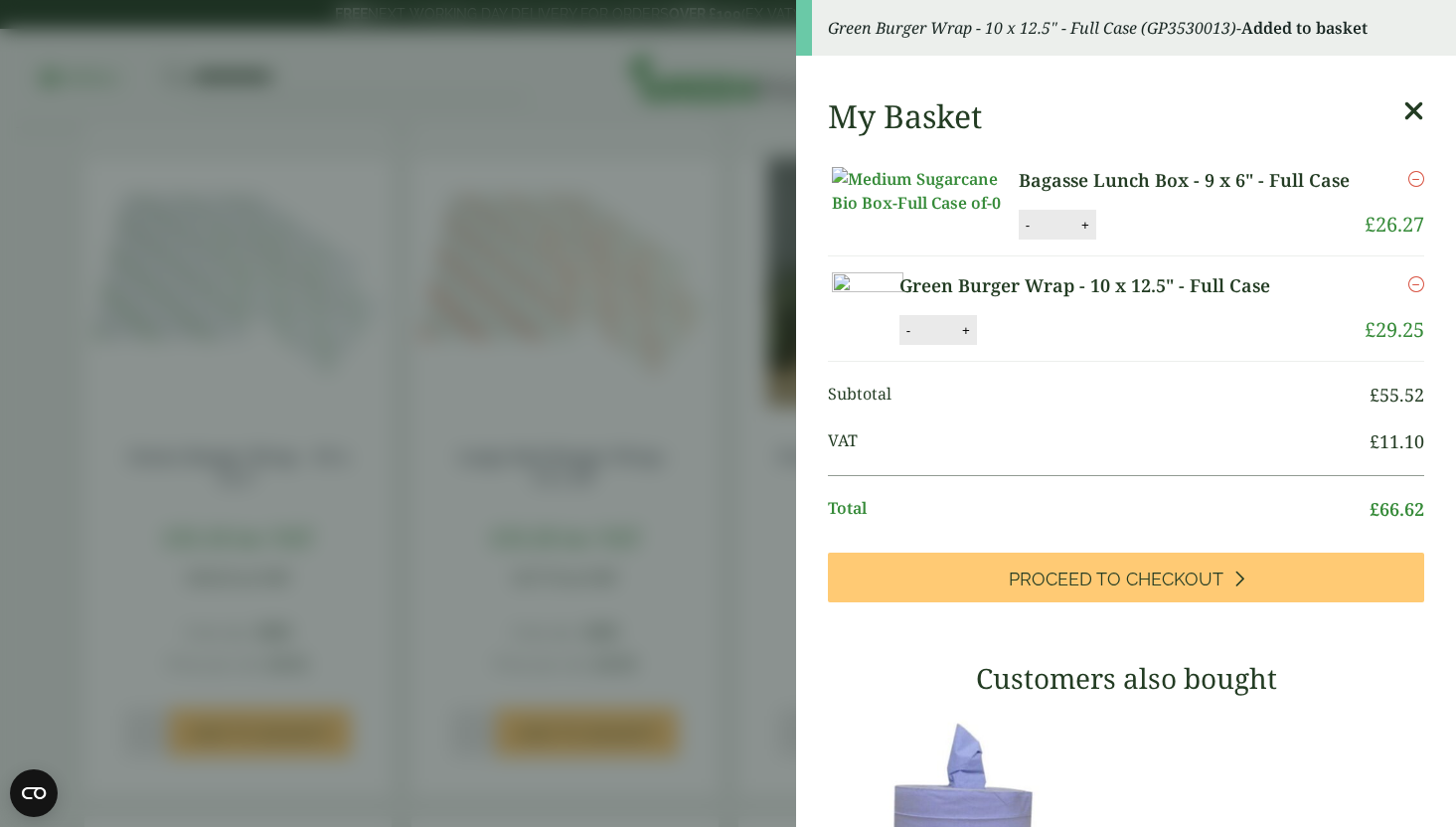 click on "Green Burger Wrap - 10 x 12.5" - Full Case (GP3530013)  -  Added to basket
My Basket
Bagasse Lunch Box - 9 x 6" - Full Case
Bagasse Lunch Box - 9 x 6" - Full Case quantity
- * +
Update
Remove
£ 26.27" at bounding box center (728, 414) 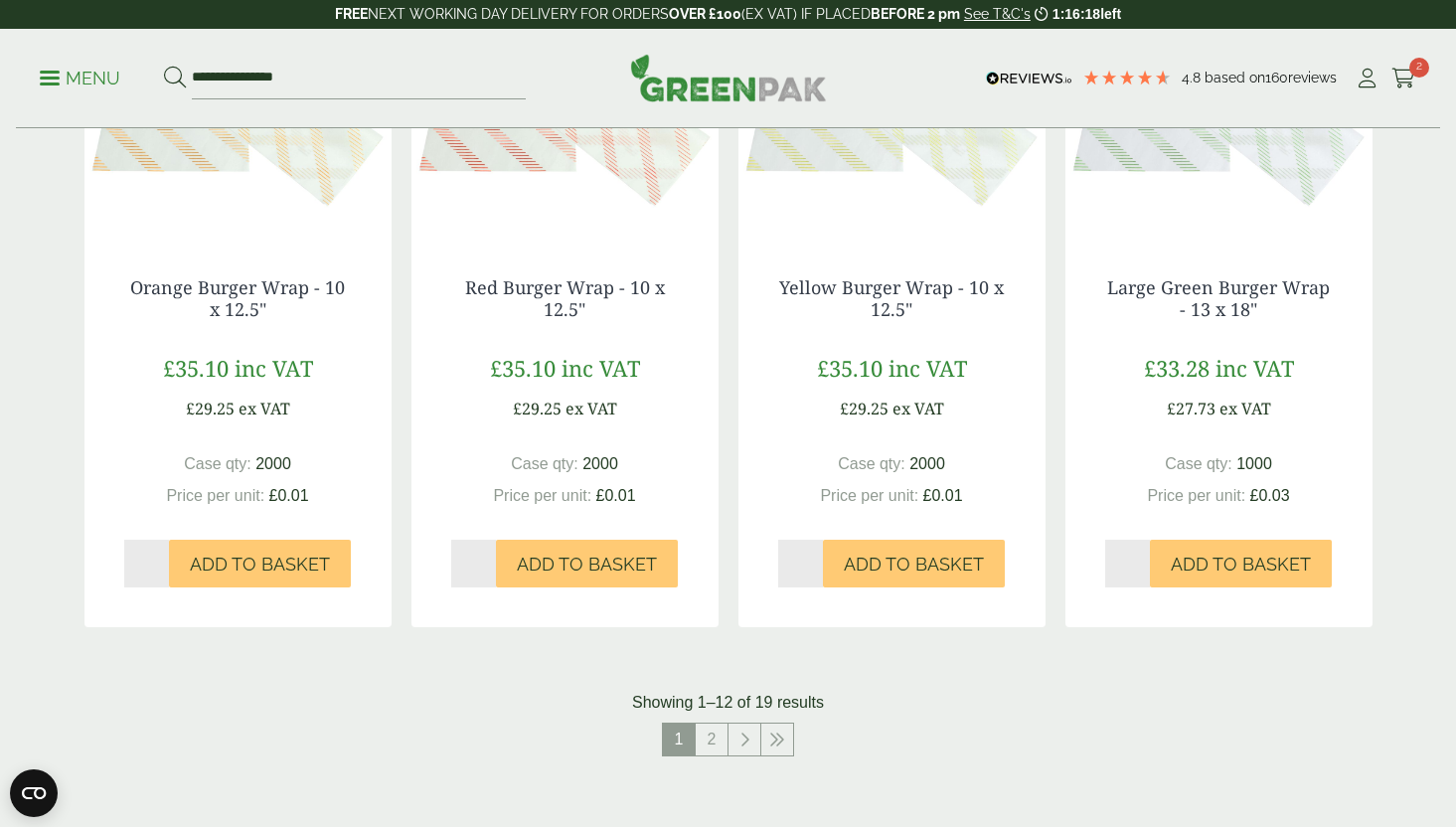 scroll, scrollTop: 1793, scrollLeft: 0, axis: vertical 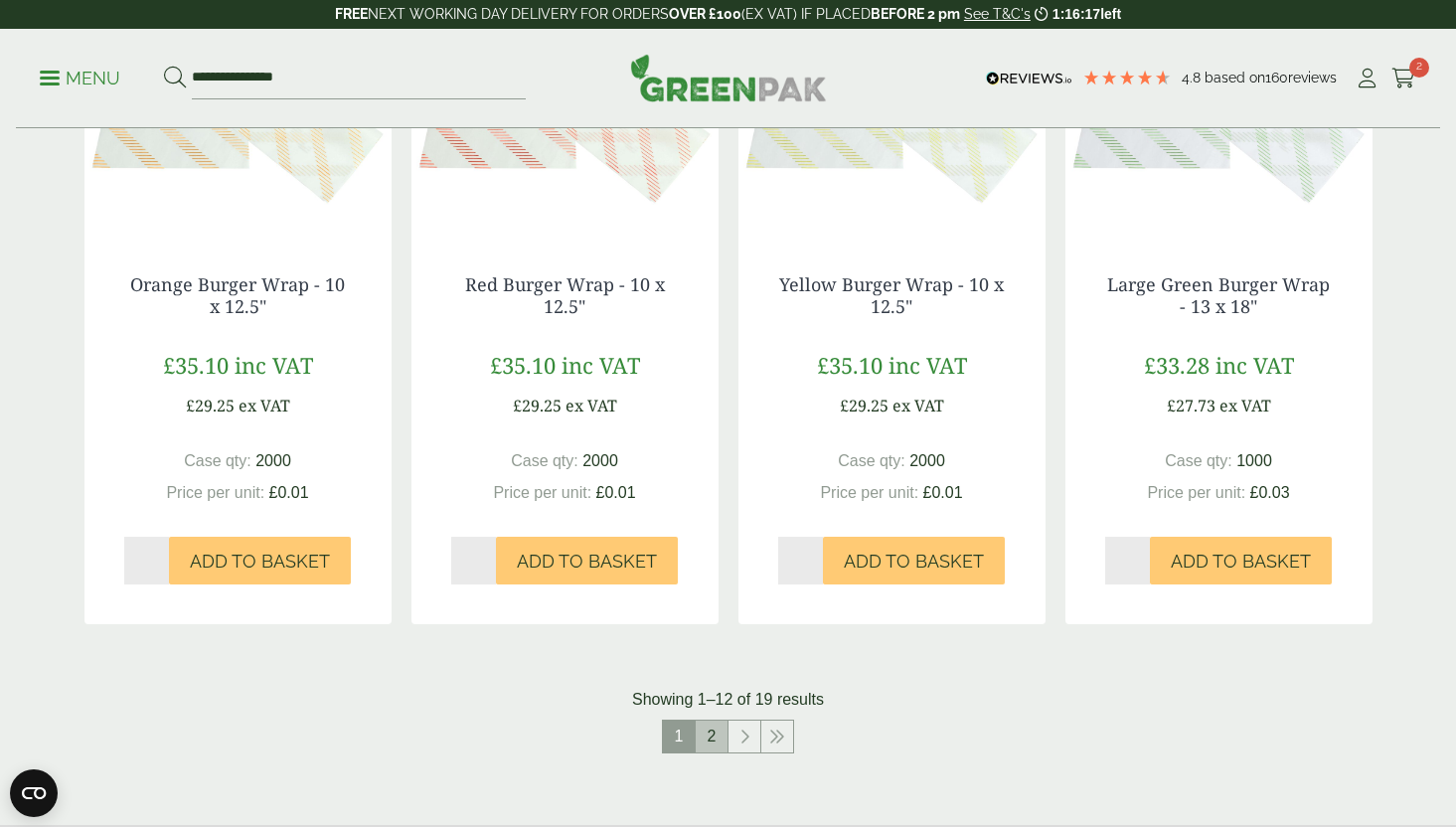 click on "2" at bounding box center (712, 737) 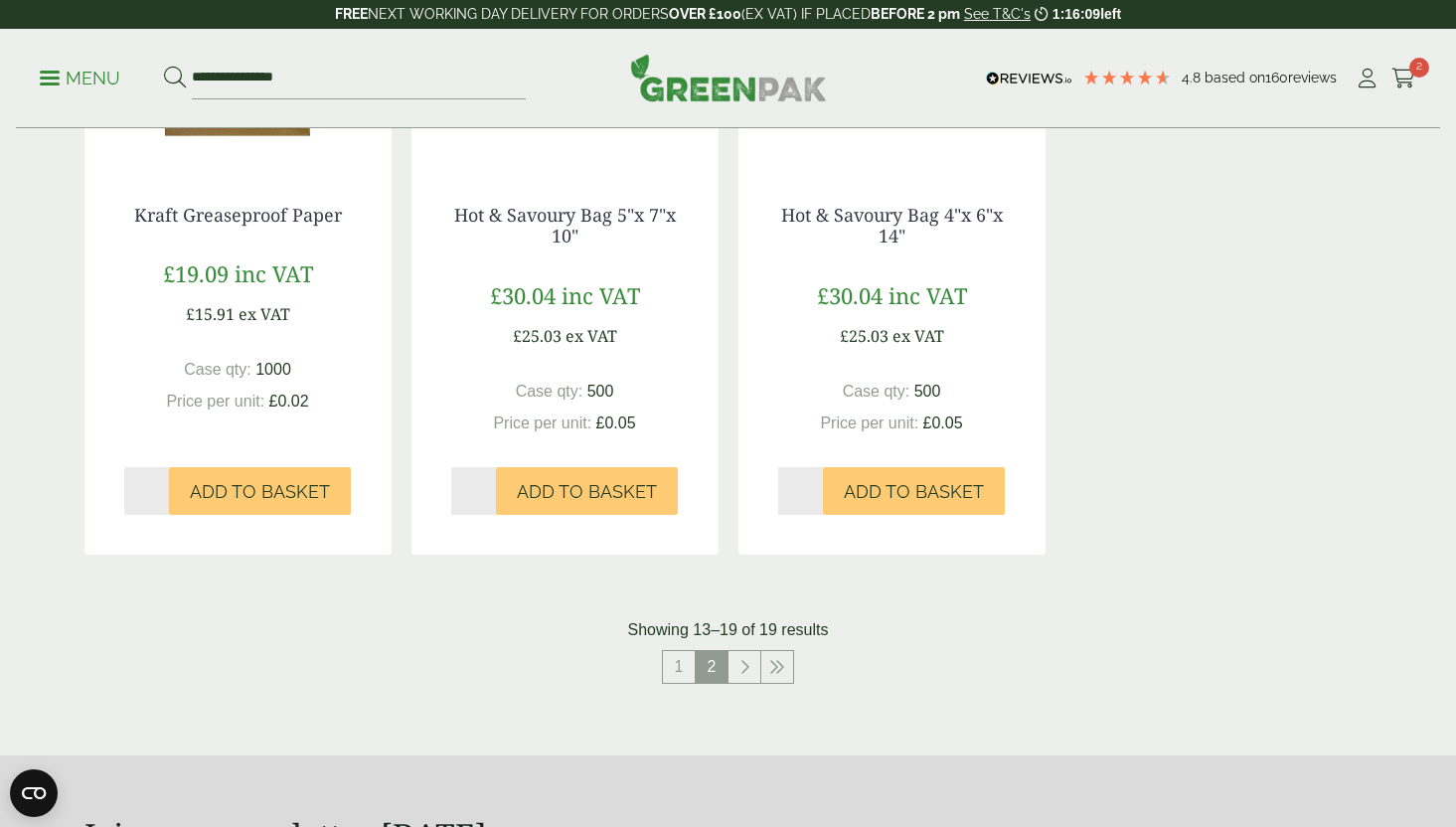 scroll, scrollTop: 1209, scrollLeft: 0, axis: vertical 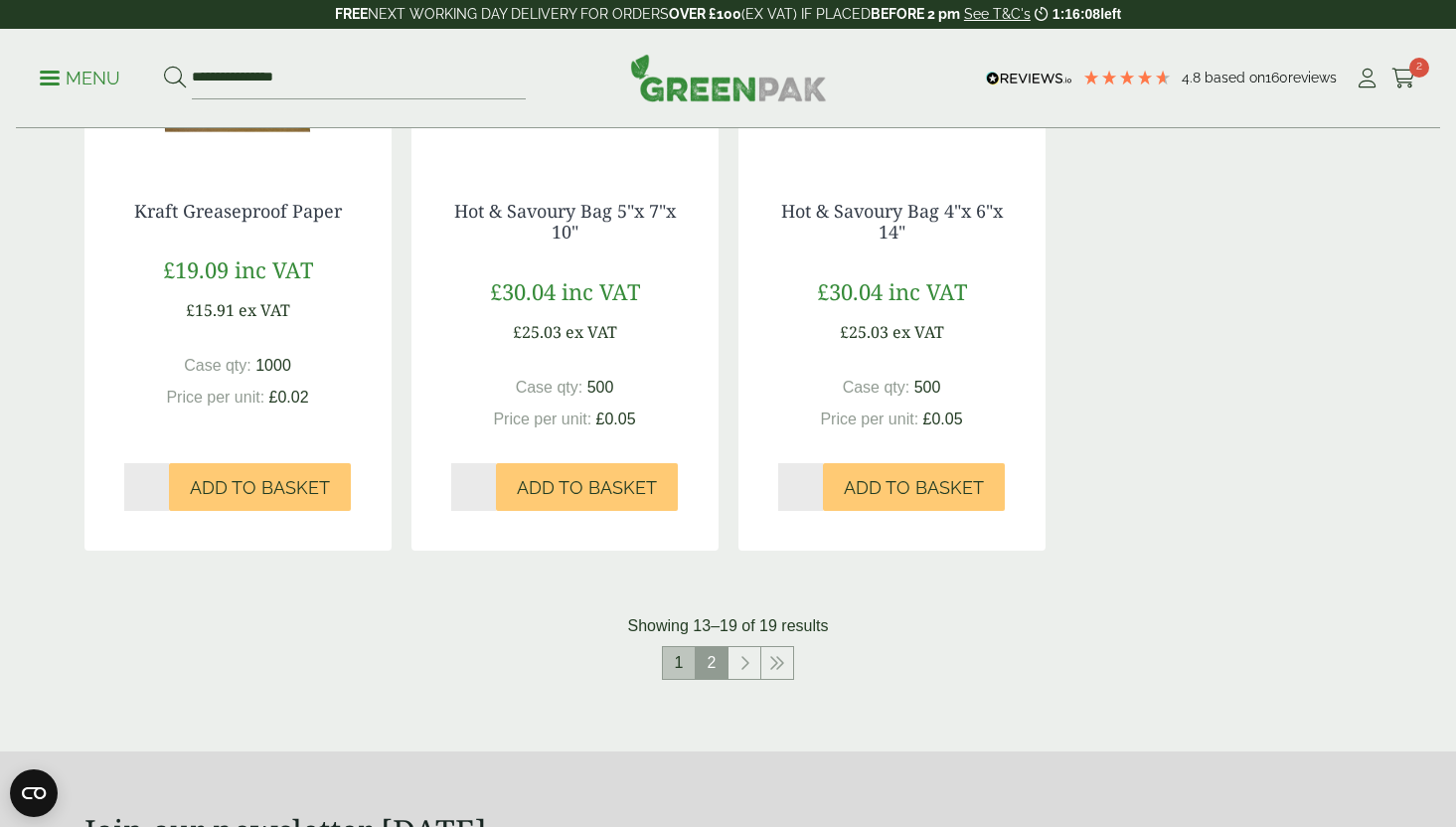 click on "1" at bounding box center (679, 663) 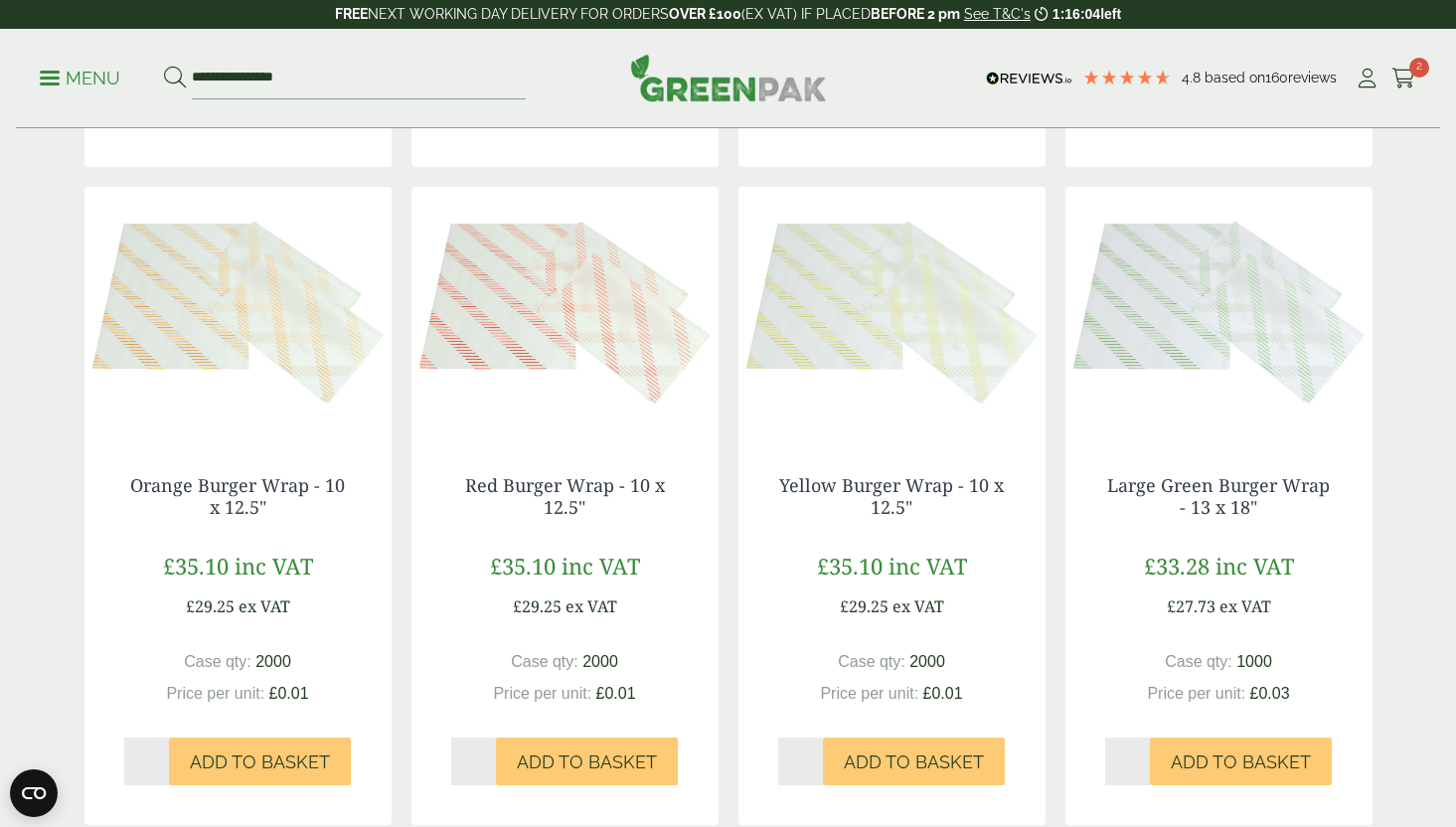 scroll, scrollTop: 1550, scrollLeft: 0, axis: vertical 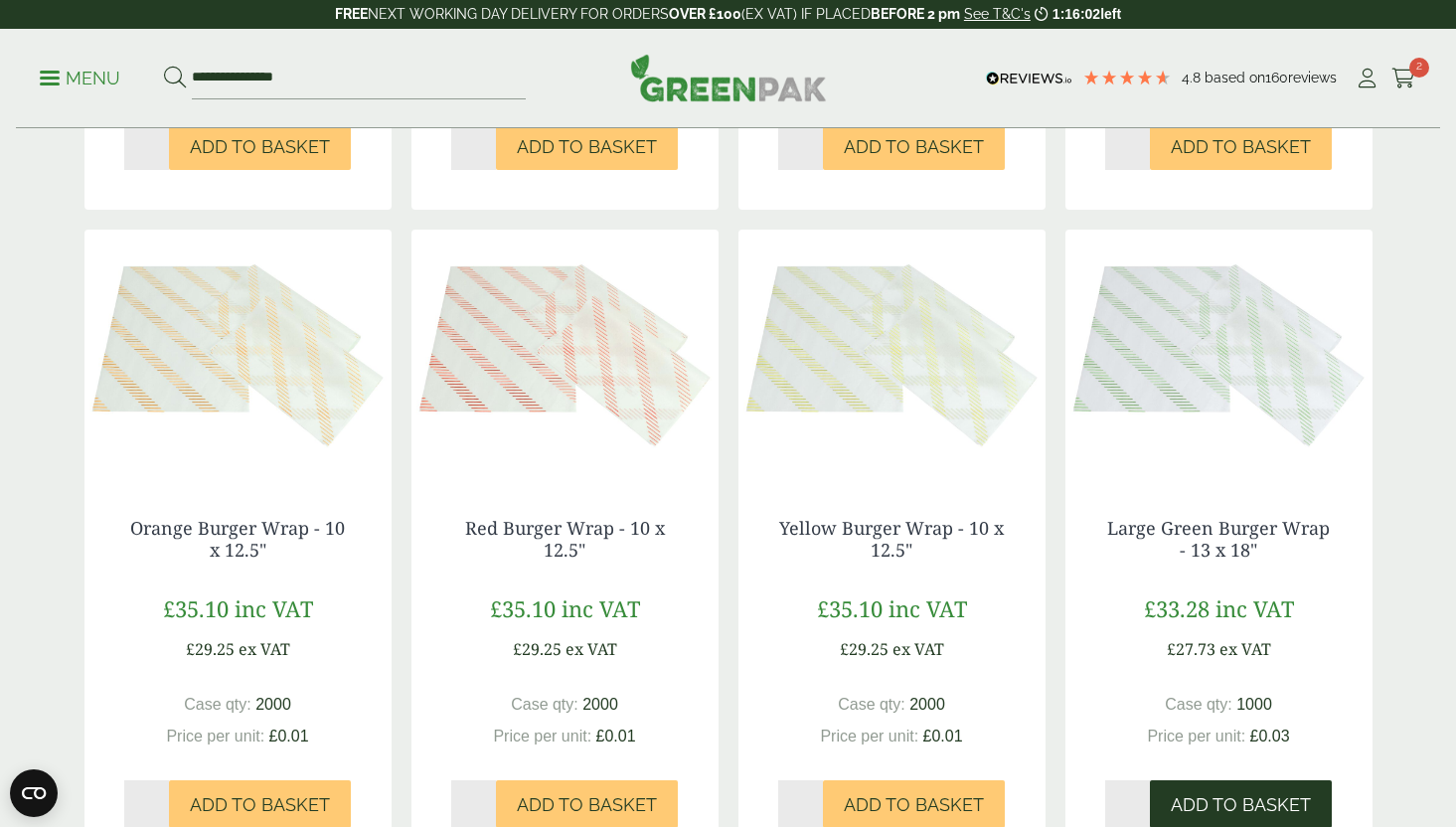 click on "Add to Basket" at bounding box center (1240, 804) 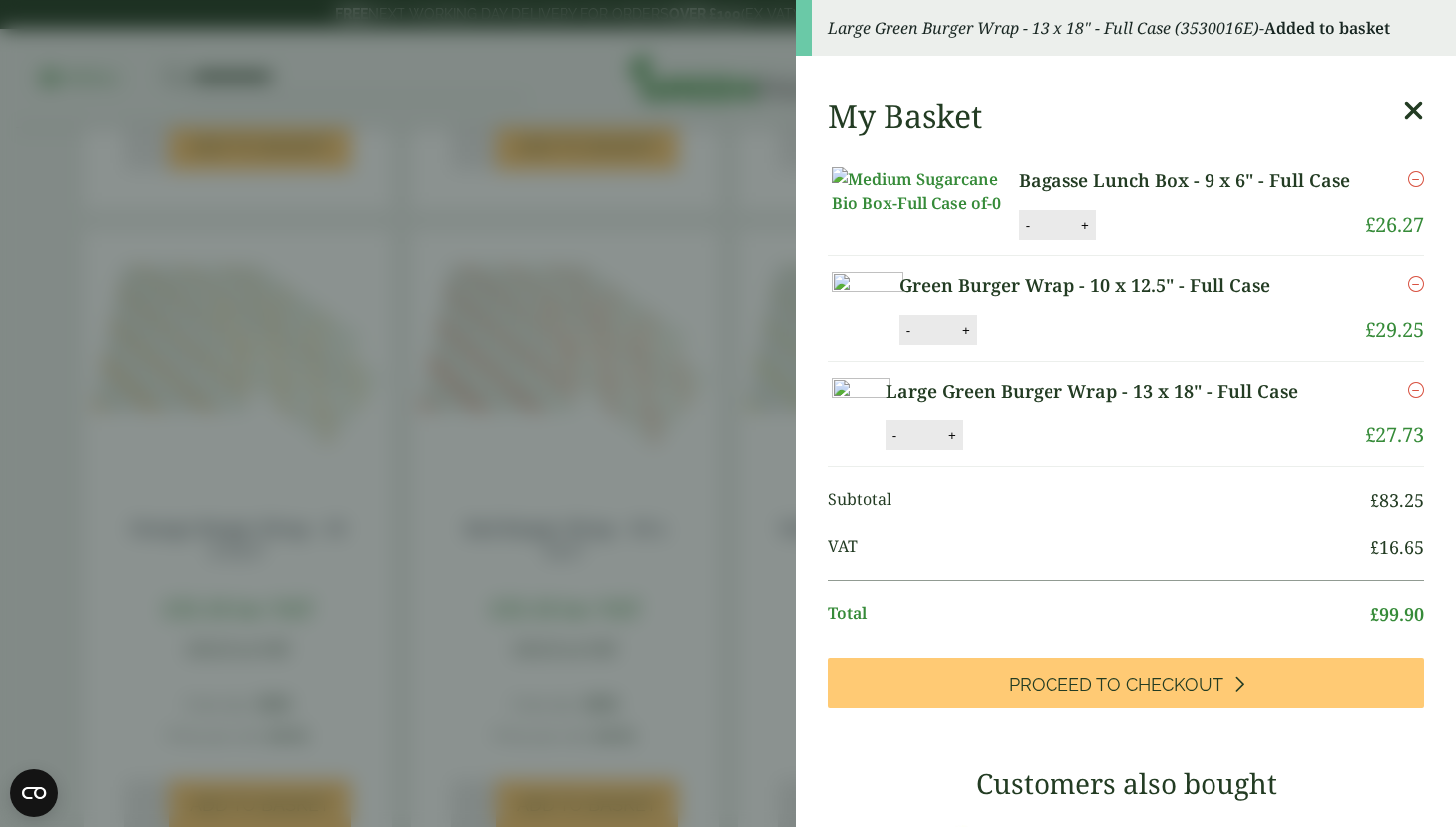 click at bounding box center [1413, 111] 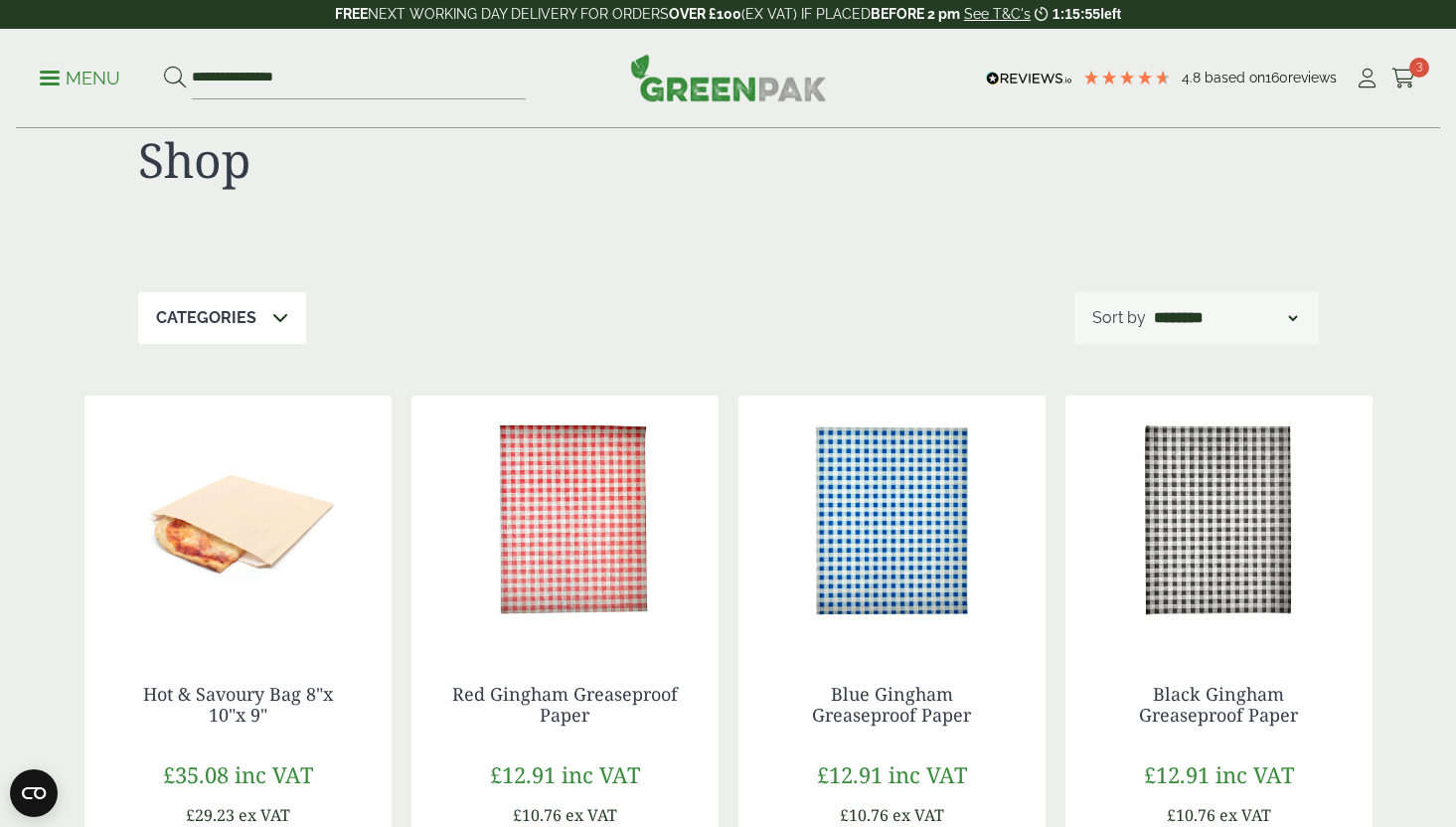scroll, scrollTop: 0, scrollLeft: 0, axis: both 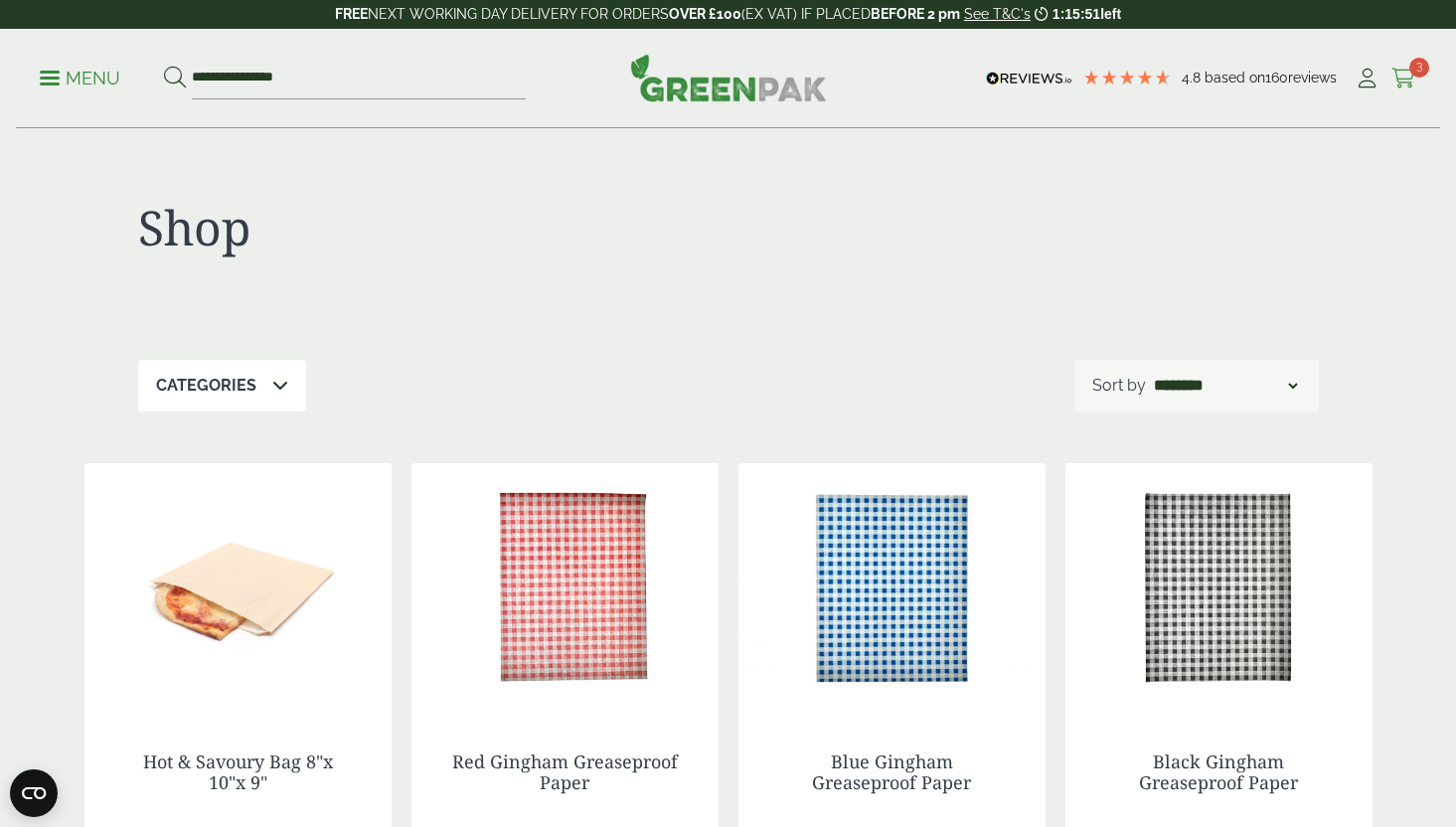 click at bounding box center (1403, 79) 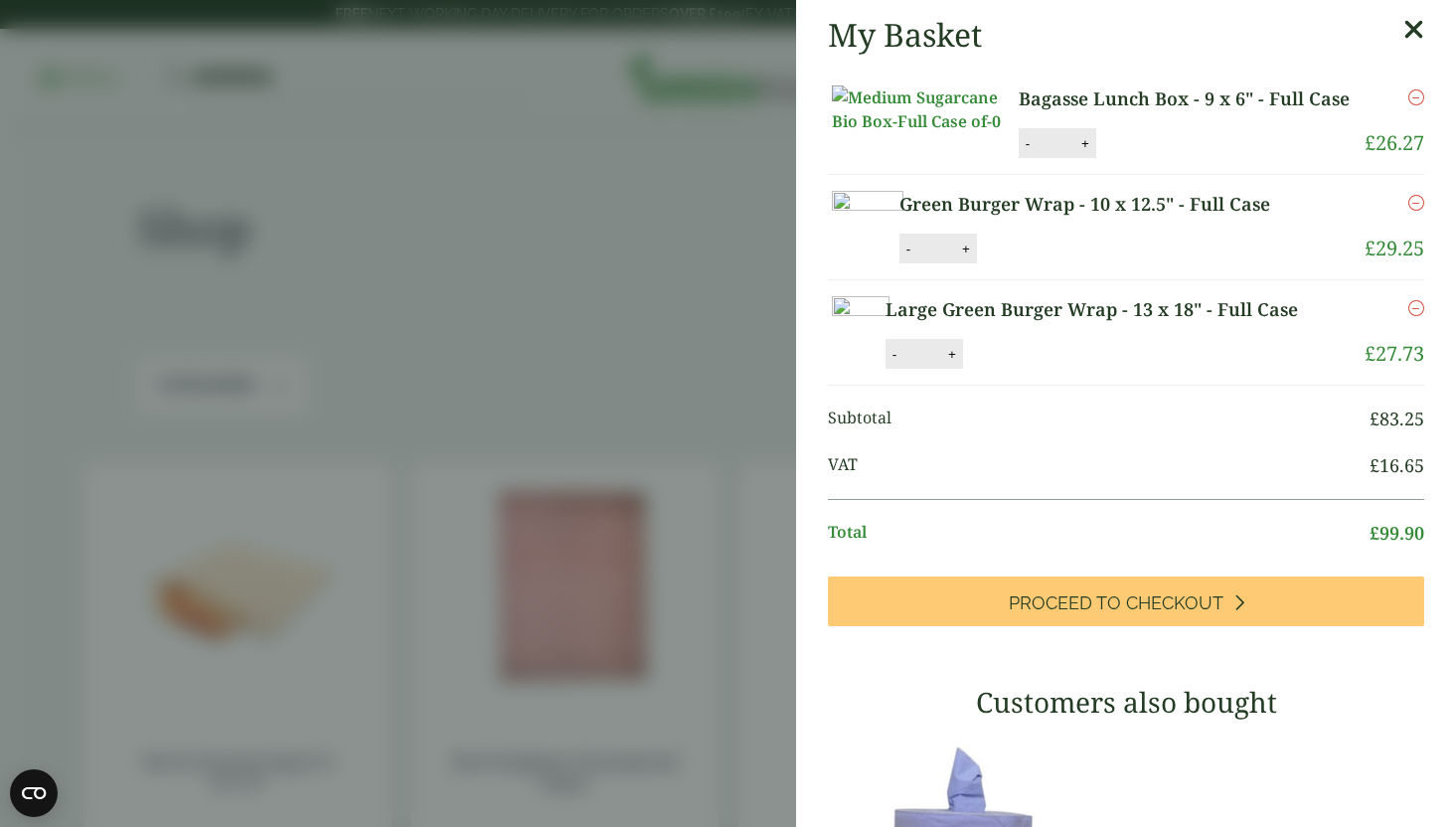 click at bounding box center [1416, 308] 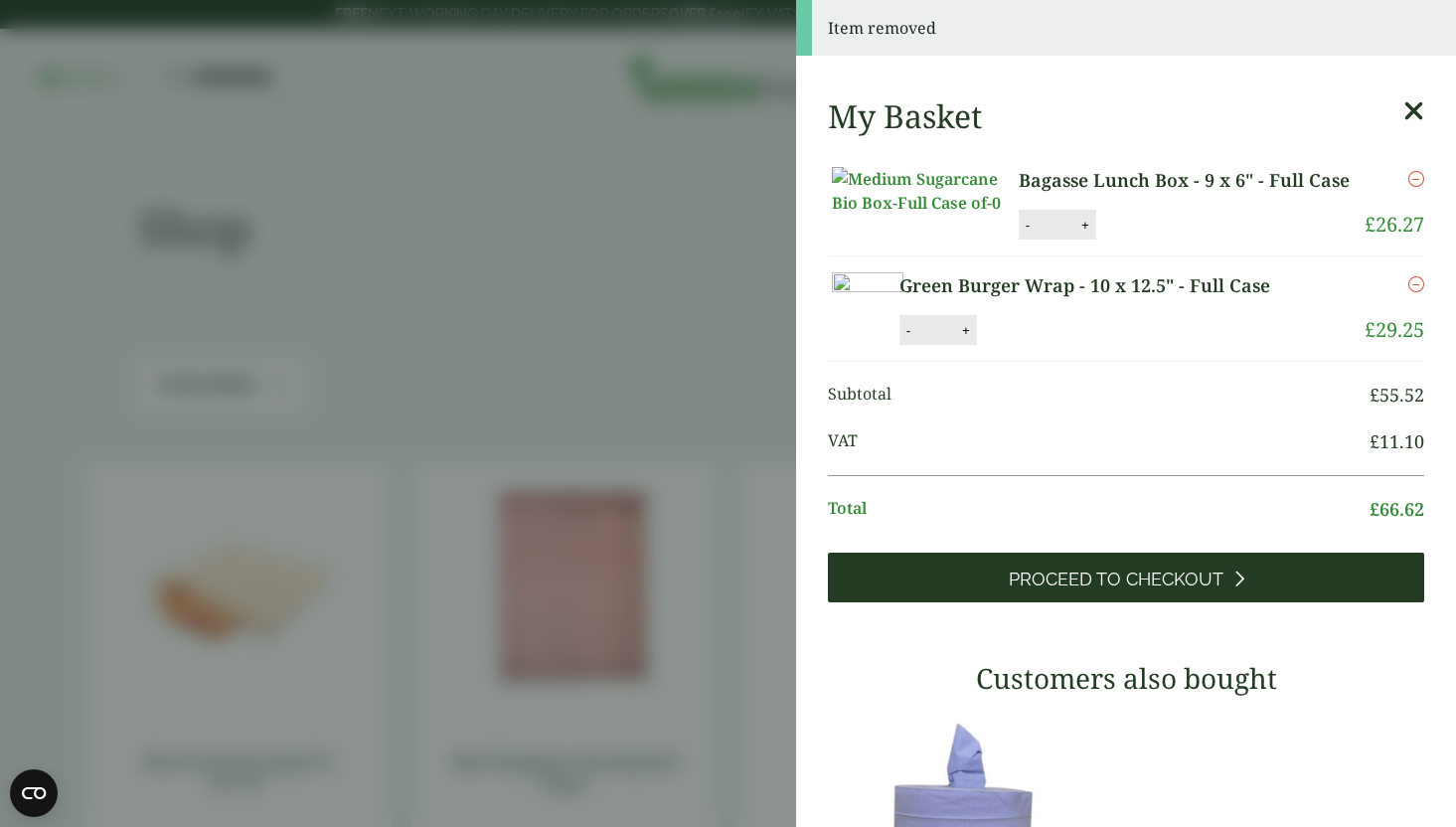 click on "Proceed to Checkout" at bounding box center [1116, 579] 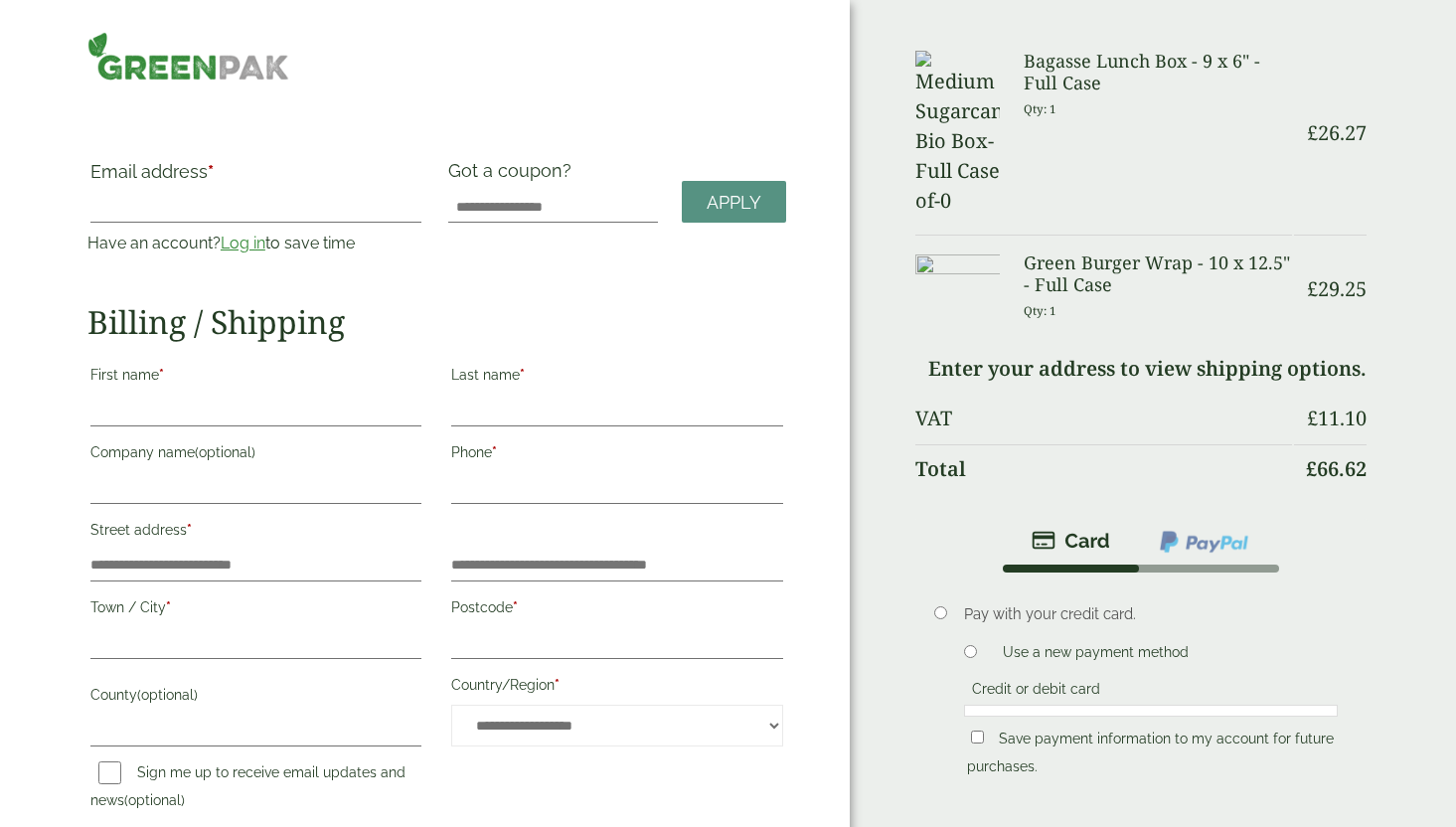 click on "Email address  *" at bounding box center (255, 207) 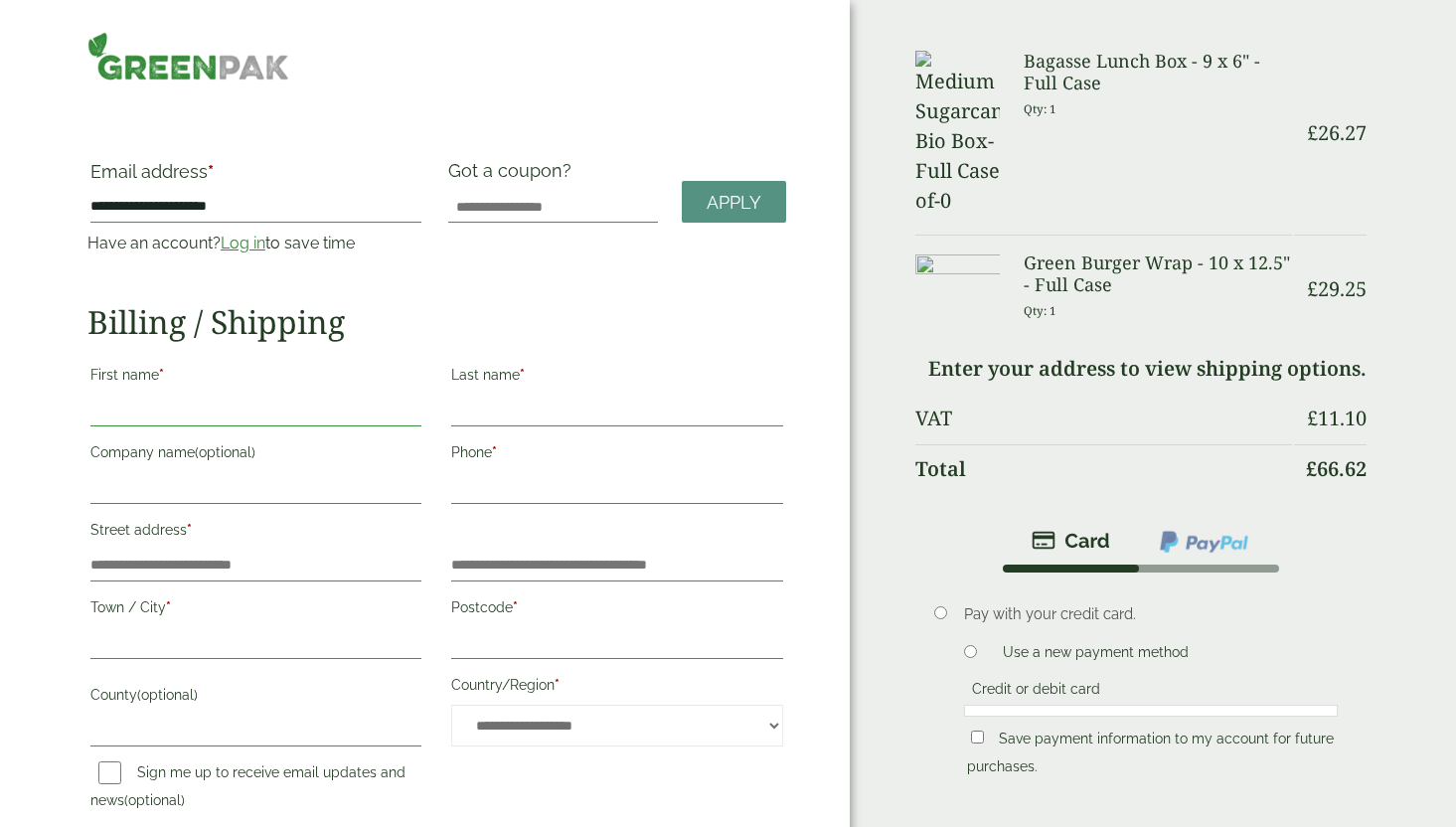 type on "*****" 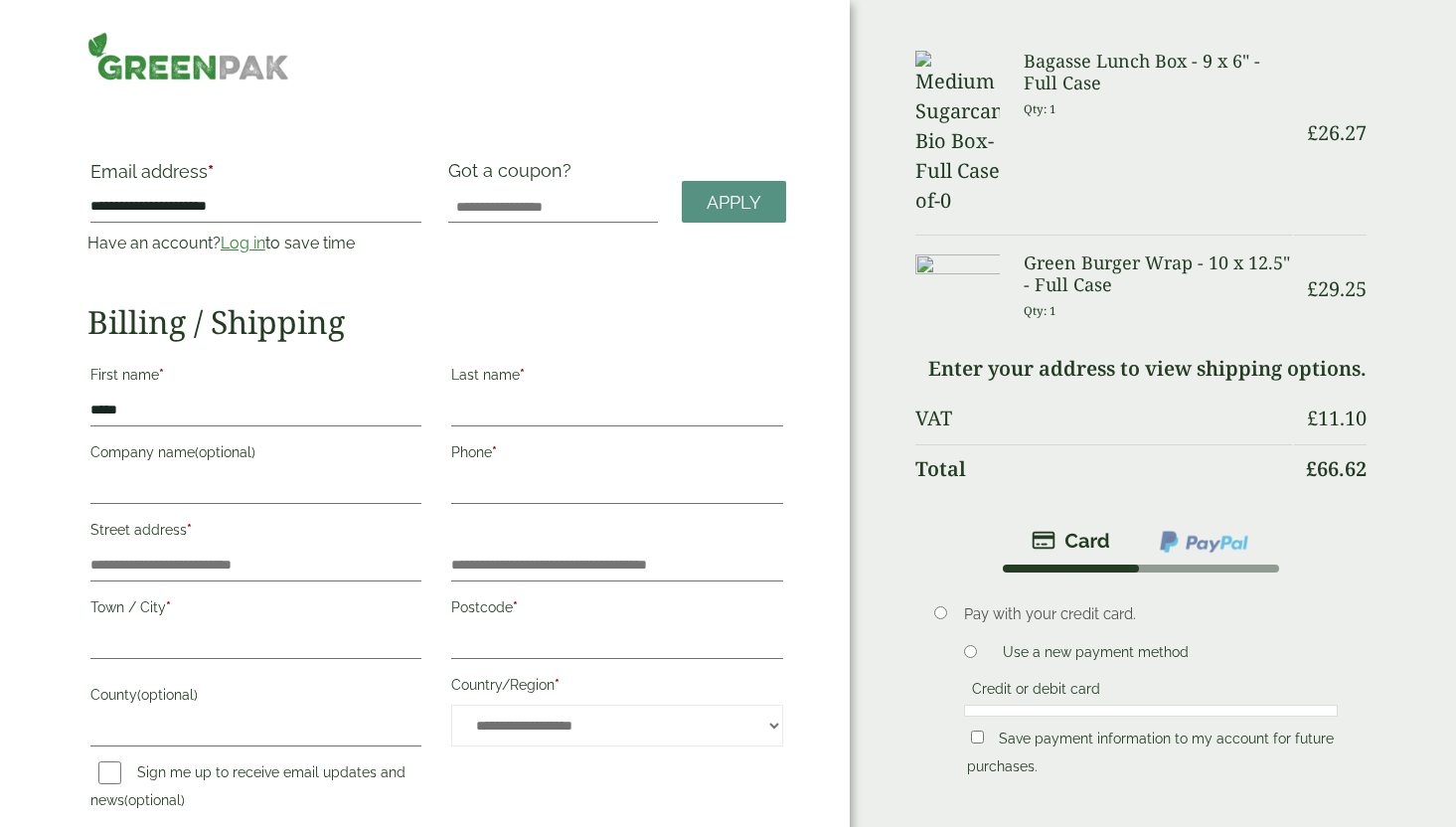 type on "********" 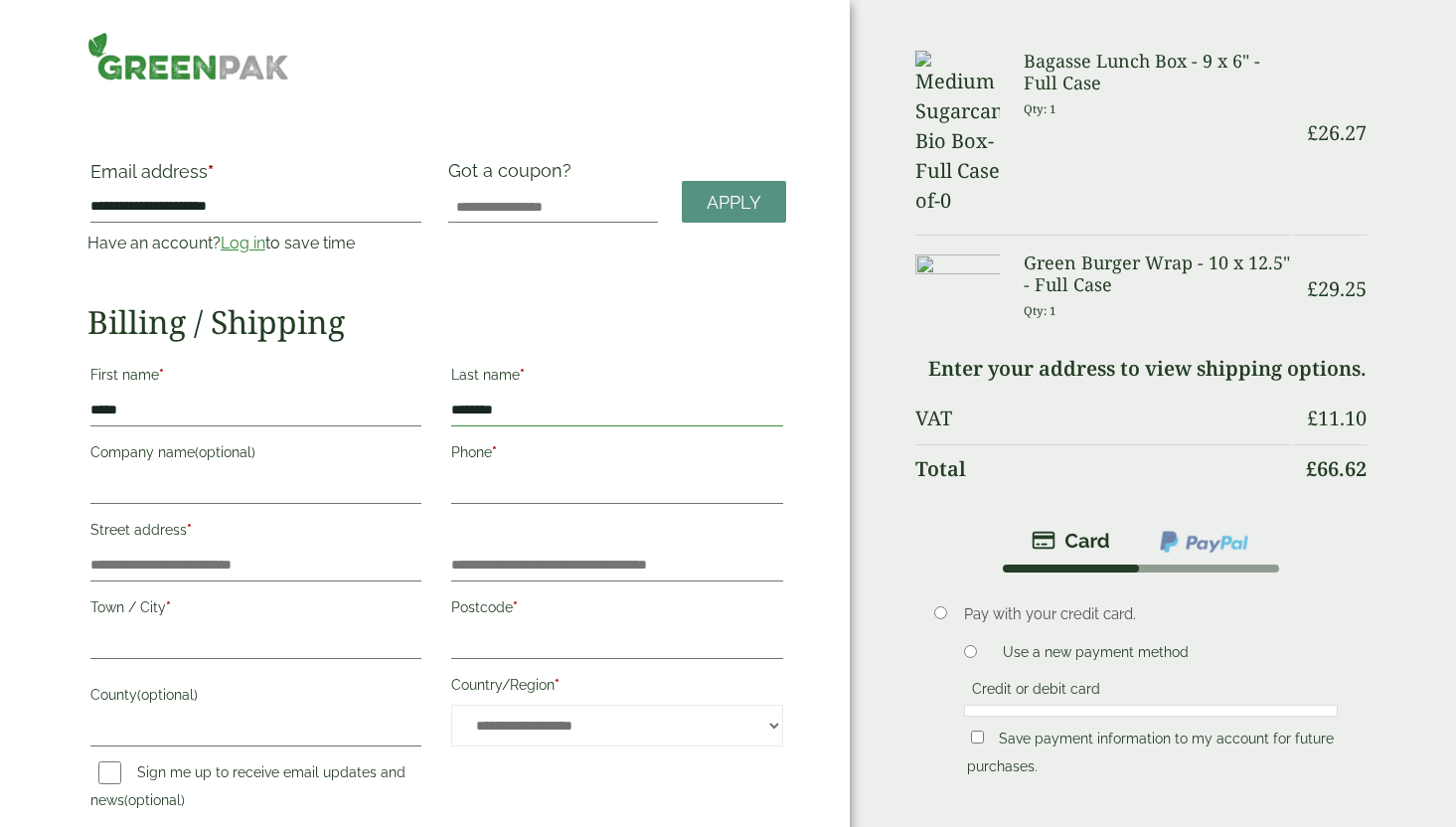 type on "**********" 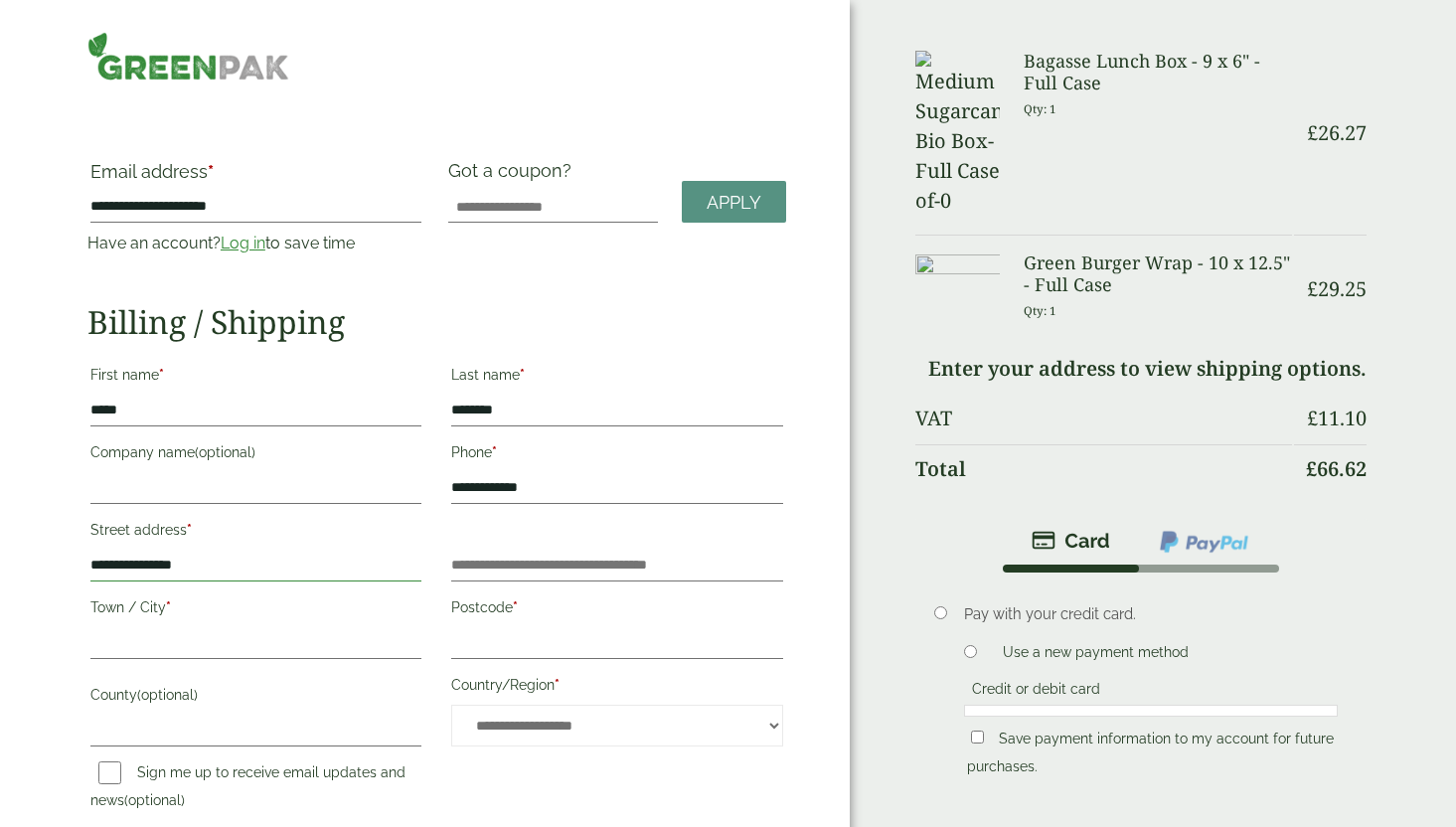 type on "********" 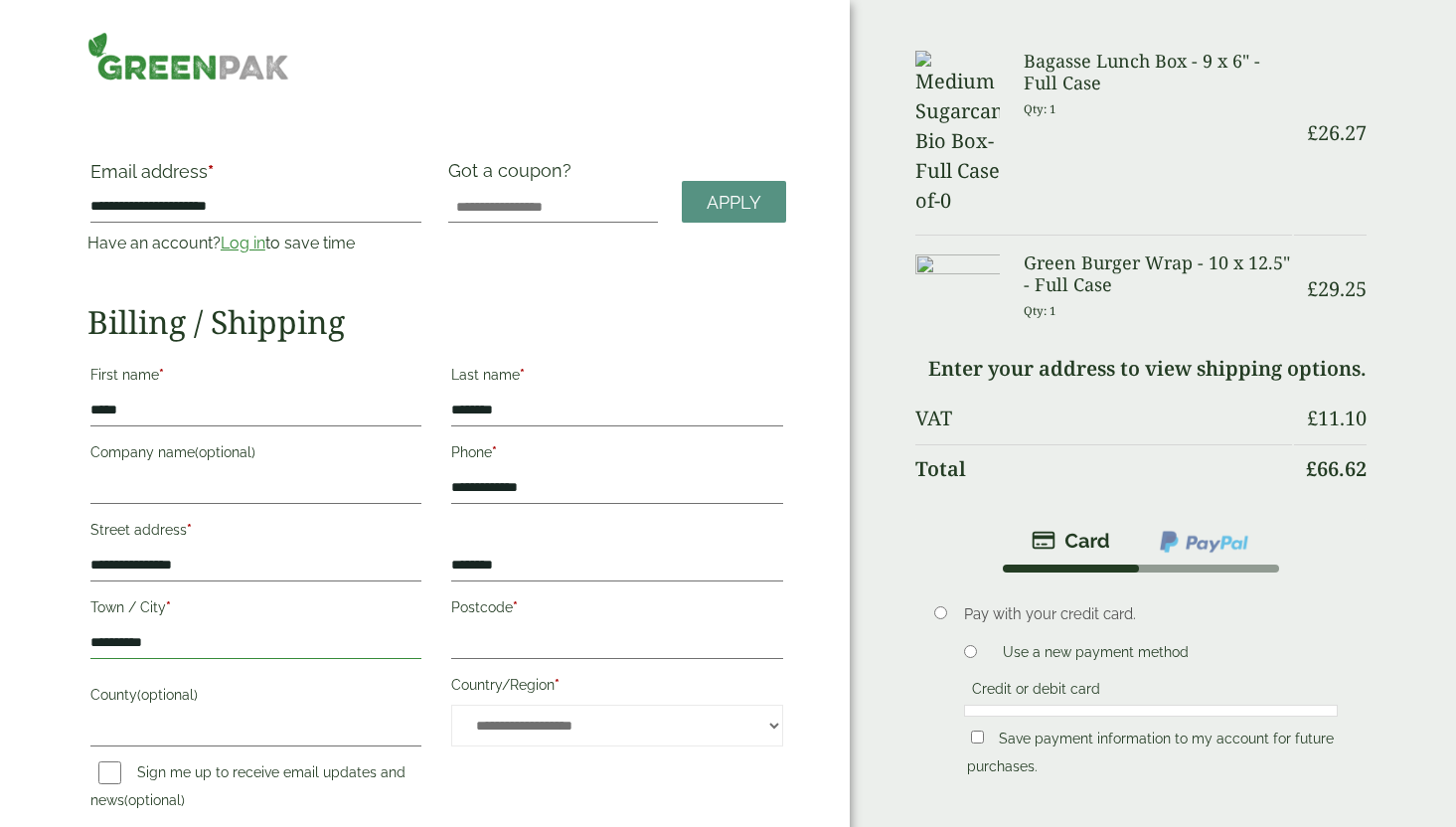 type on "********" 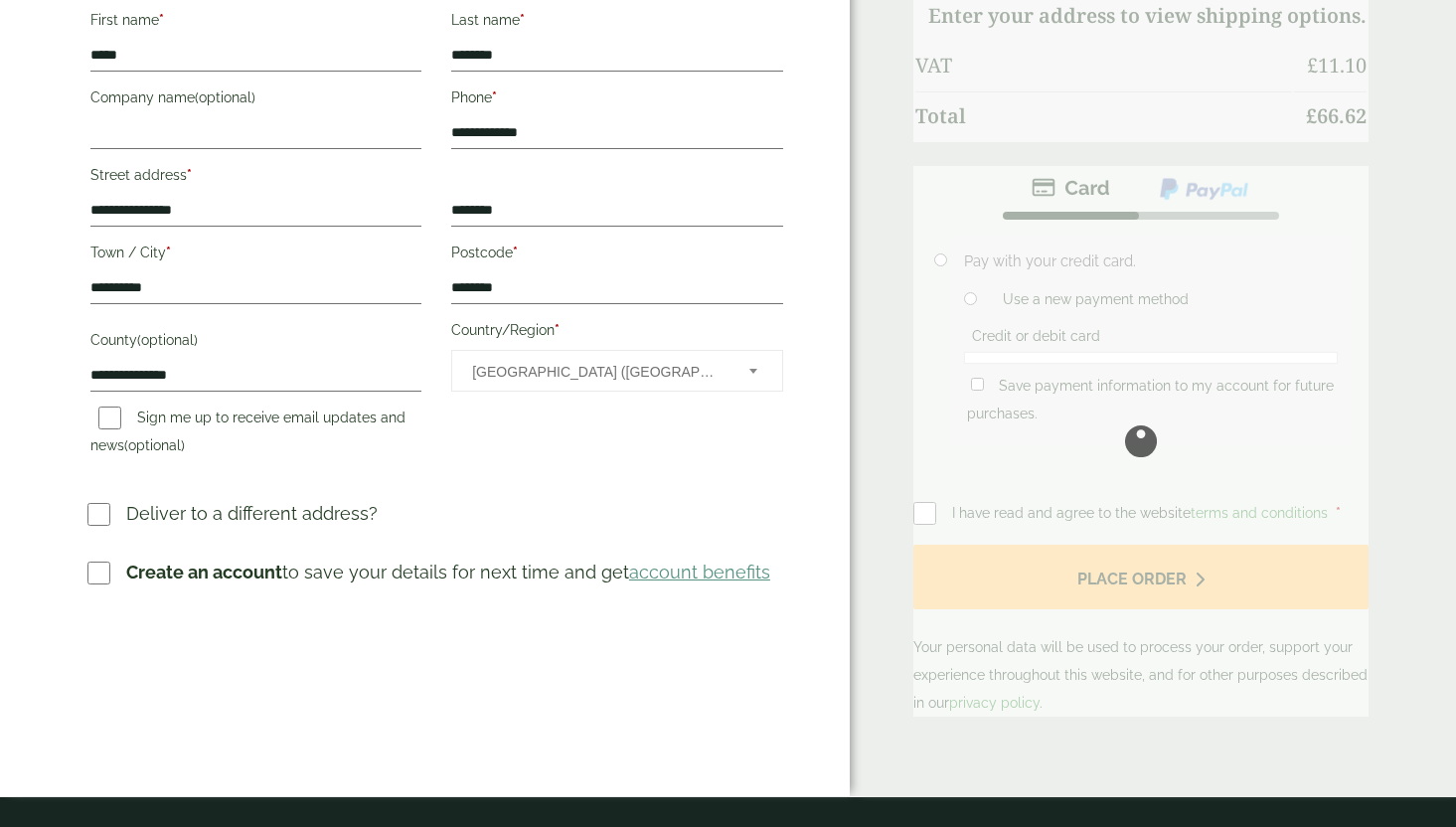 scroll, scrollTop: 359, scrollLeft: 0, axis: vertical 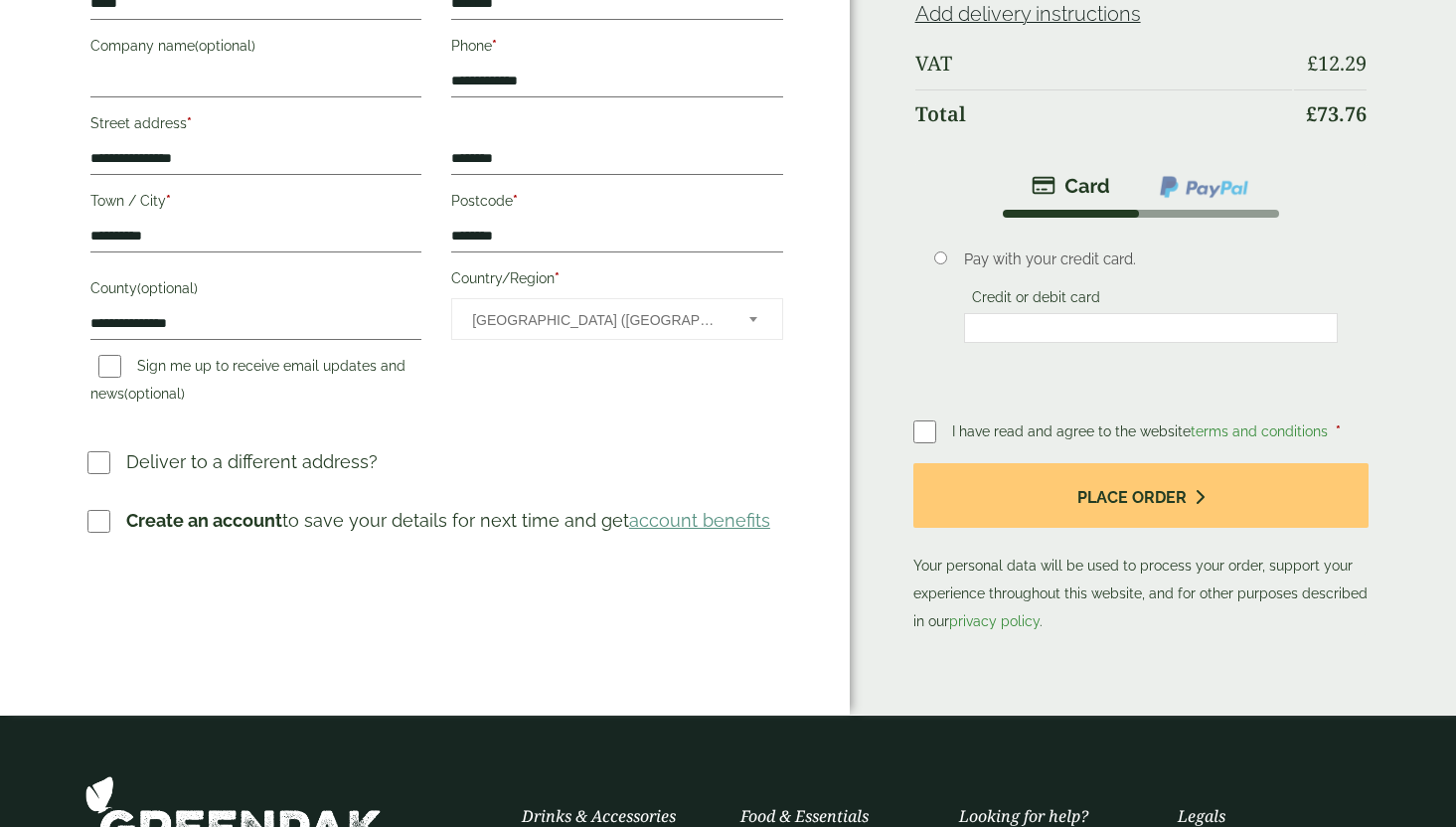 click on "Your personal data will be used to process your order, support your experience throughout this website, and for other purposes described in our  privacy policy ." at bounding box center (1141, 549) 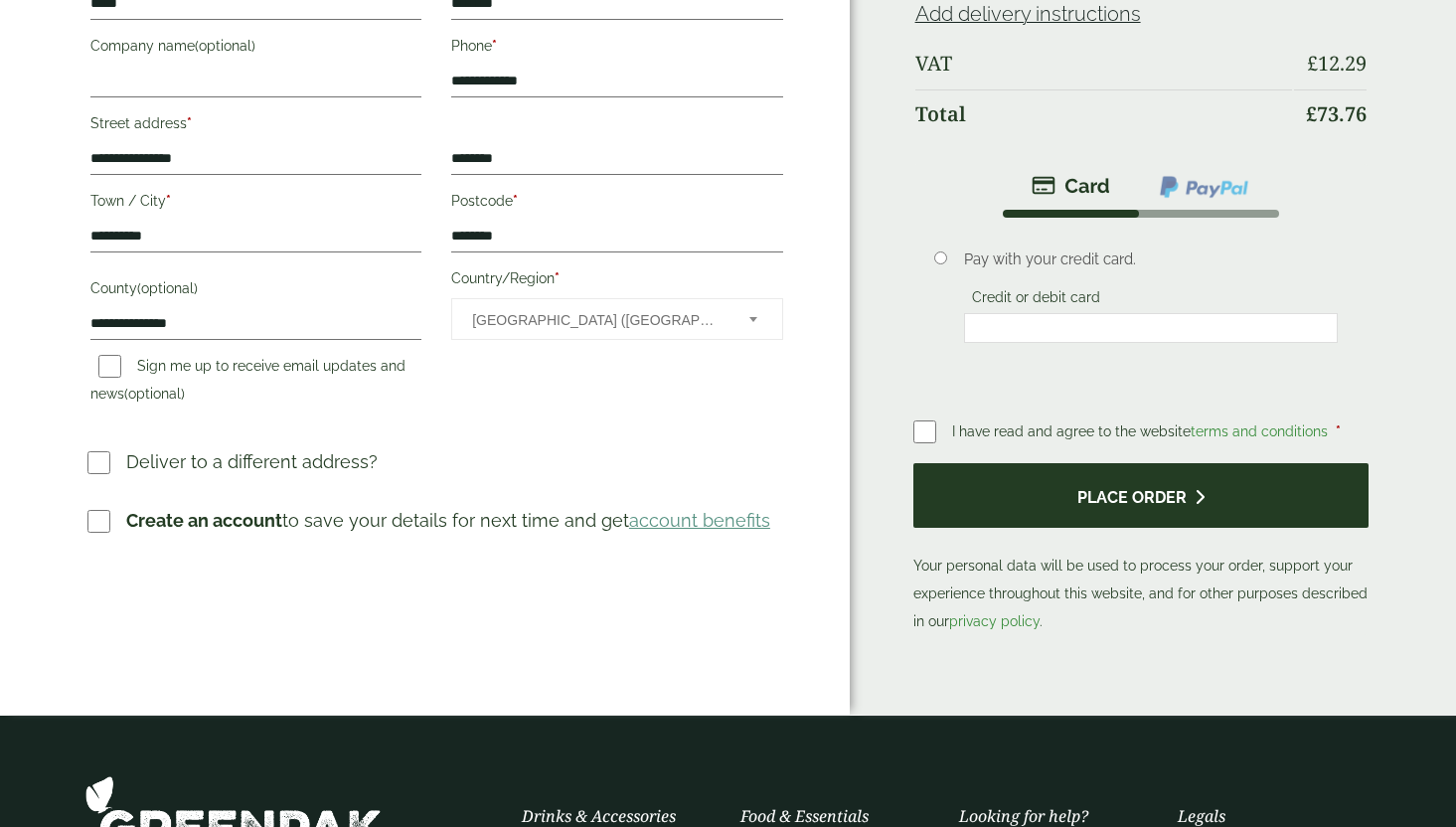 click on "Place order" at bounding box center [1141, 495] 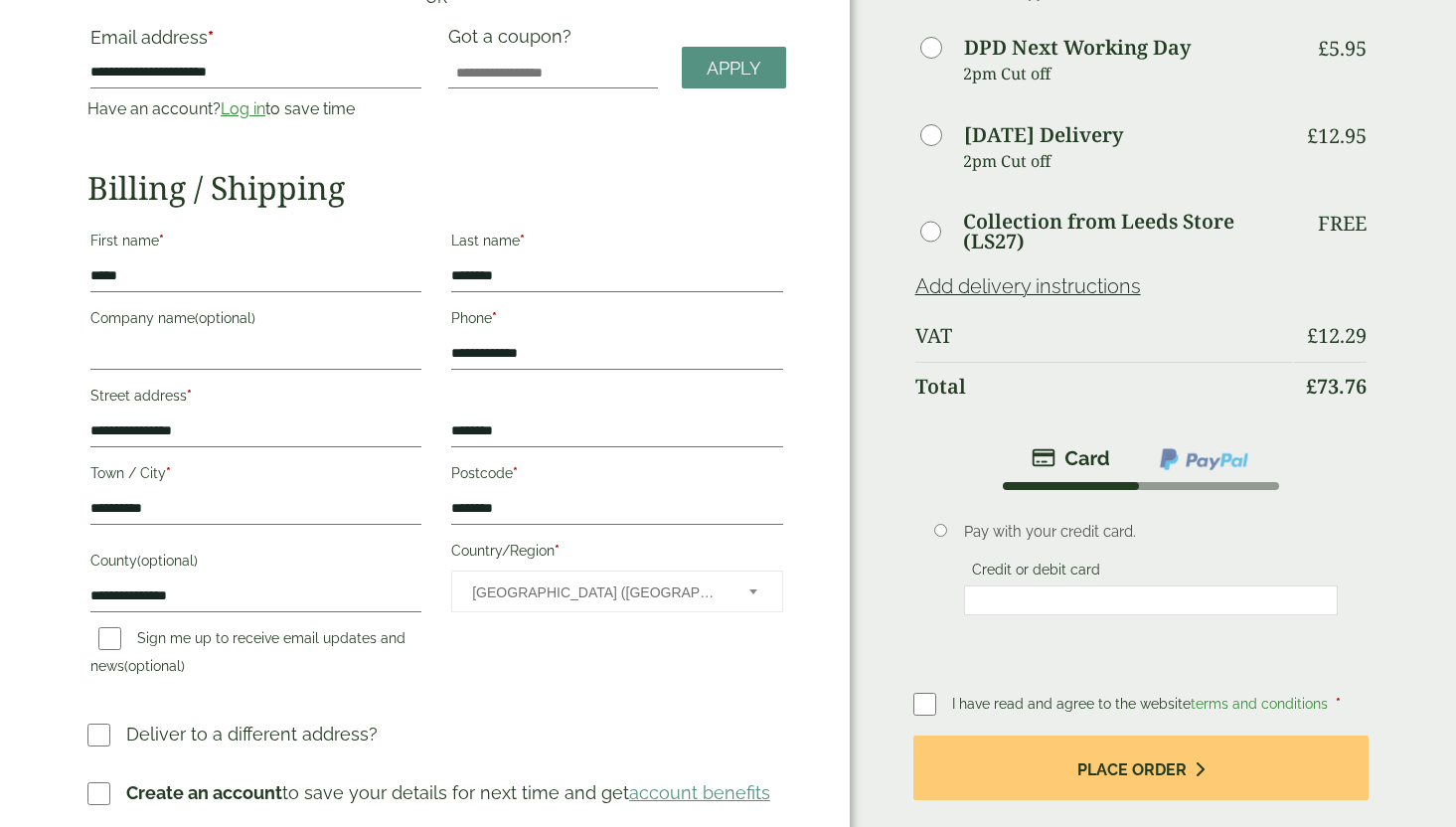 scroll, scrollTop: 374, scrollLeft: 0, axis: vertical 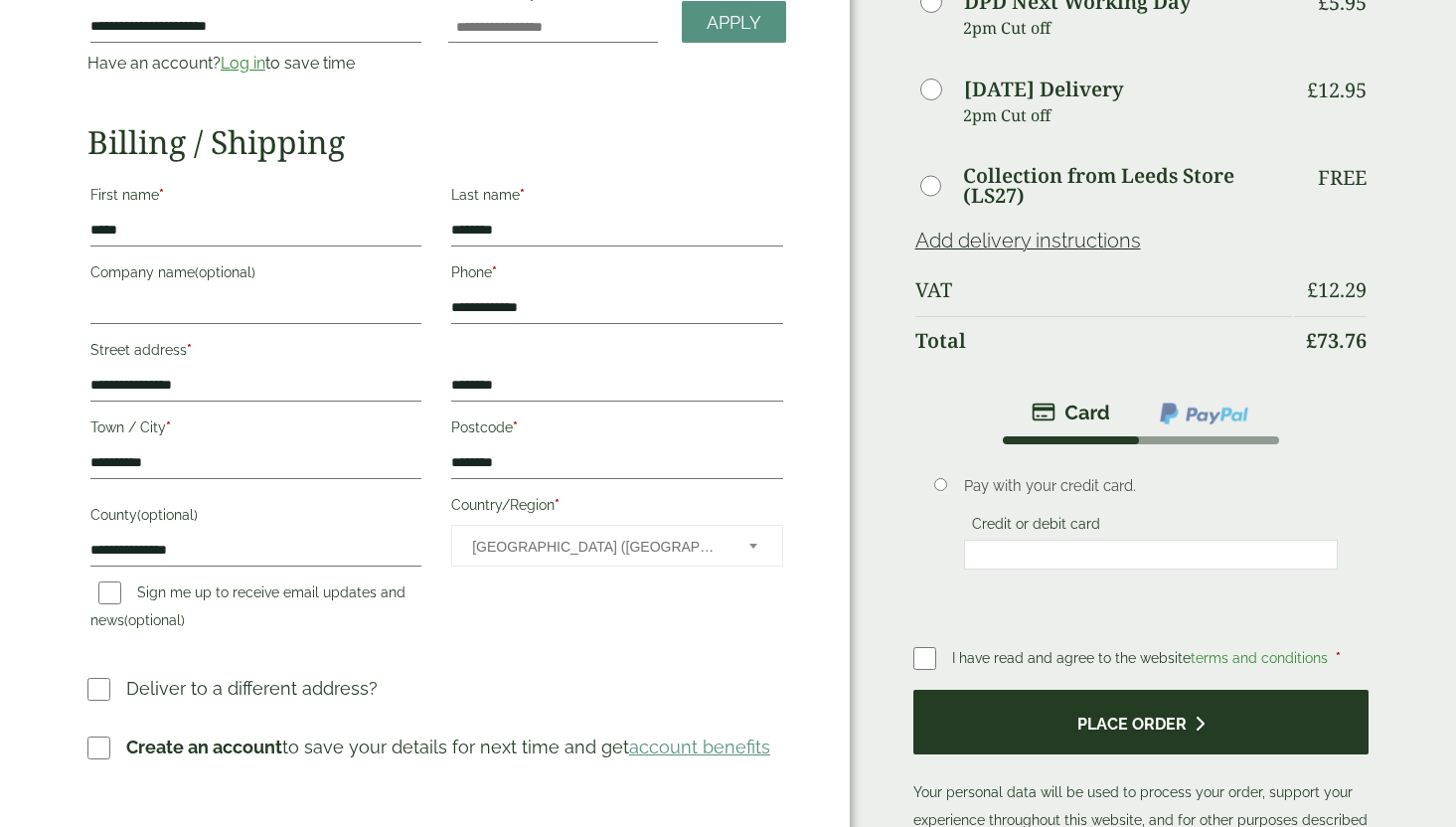 click on "Place order" at bounding box center (1141, 722) 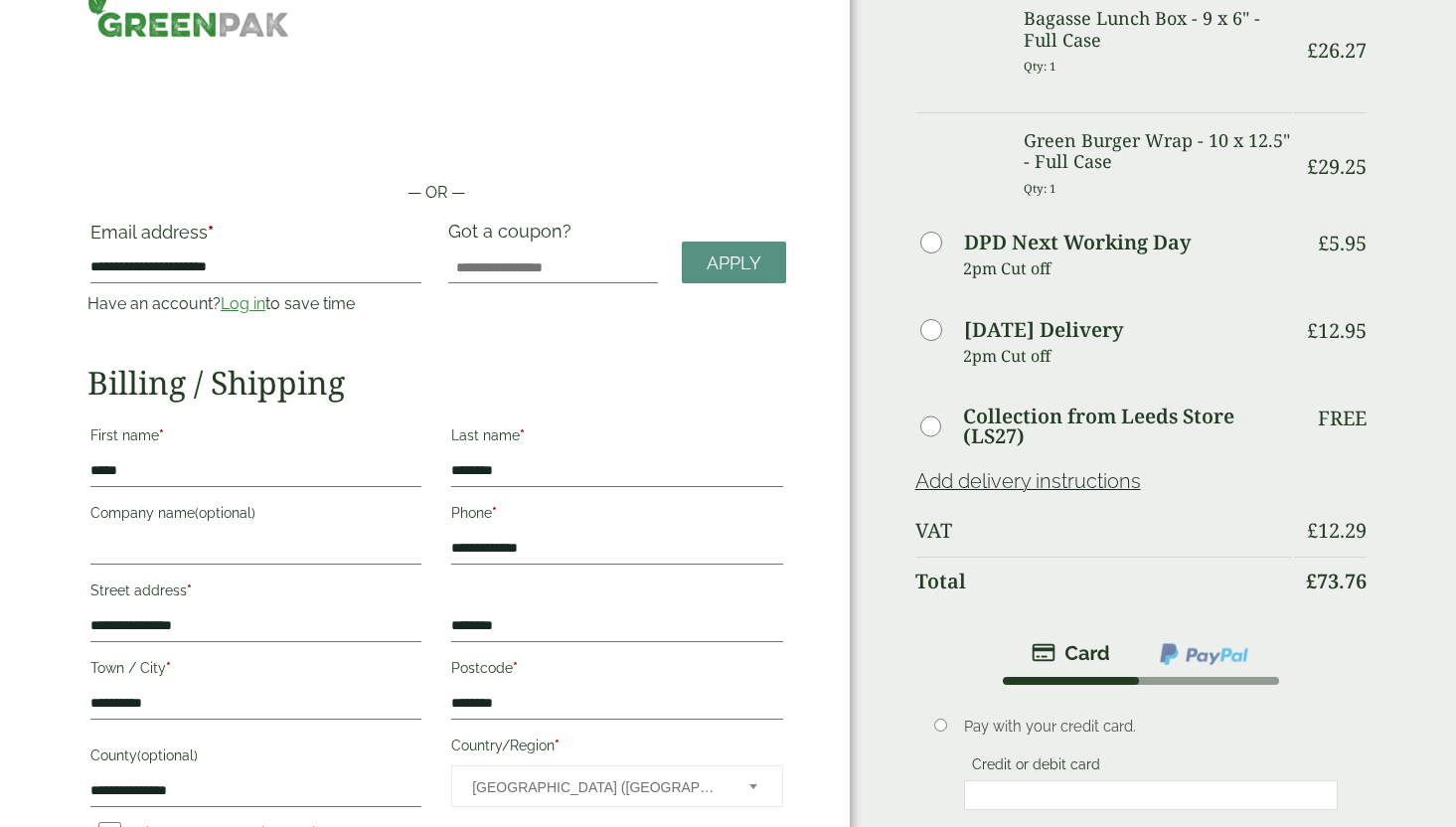 scroll, scrollTop: 0, scrollLeft: 0, axis: both 